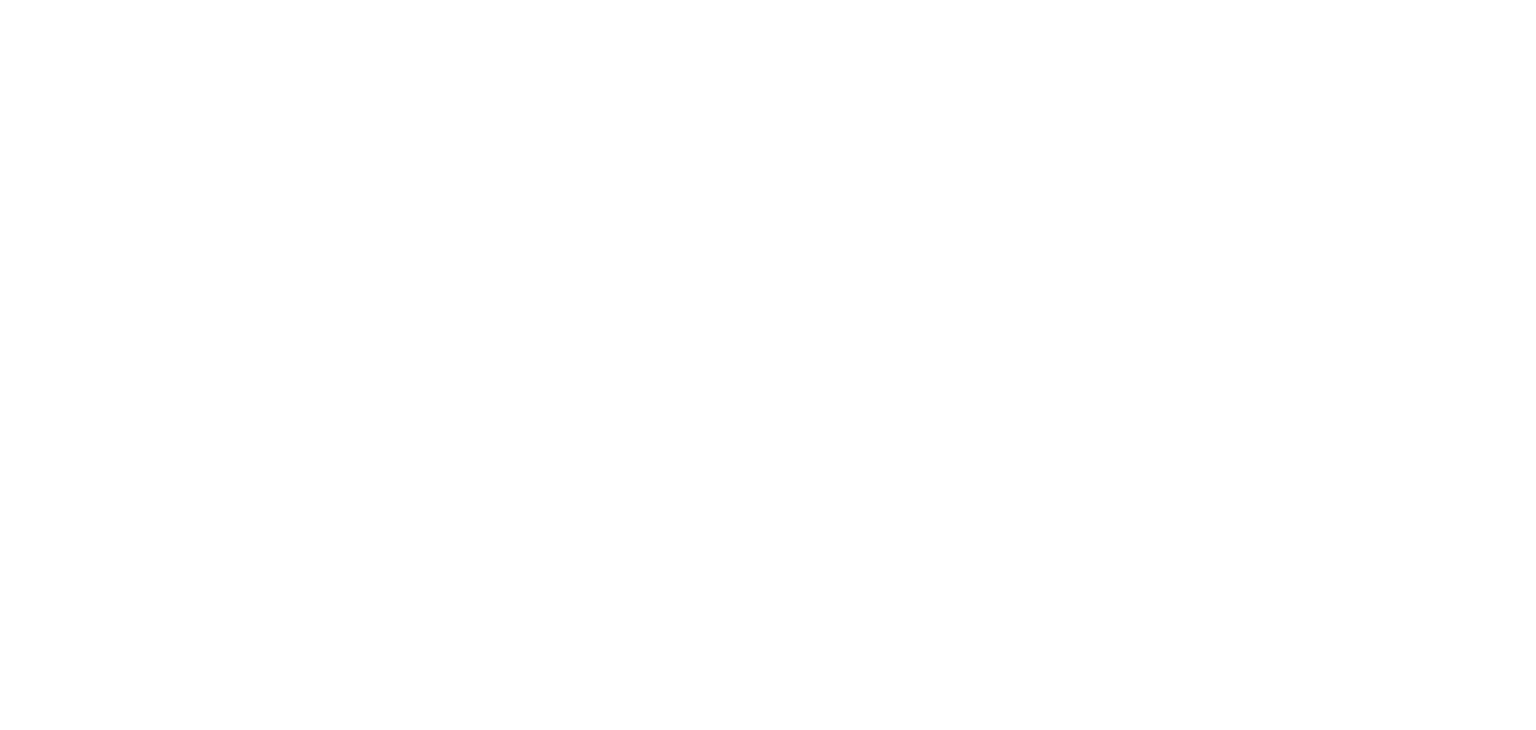 scroll, scrollTop: 0, scrollLeft: 0, axis: both 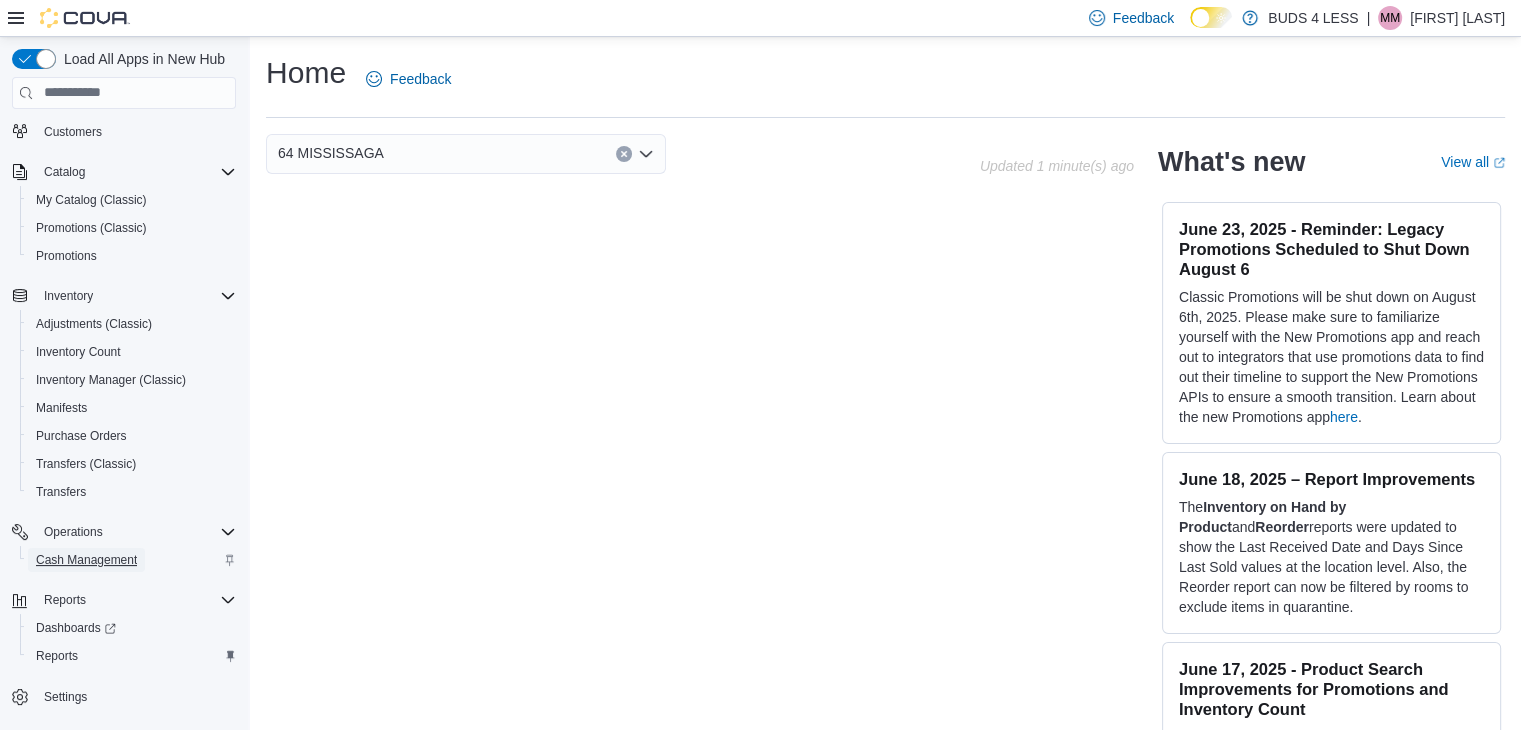 click on "Cash Management" at bounding box center (86, 560) 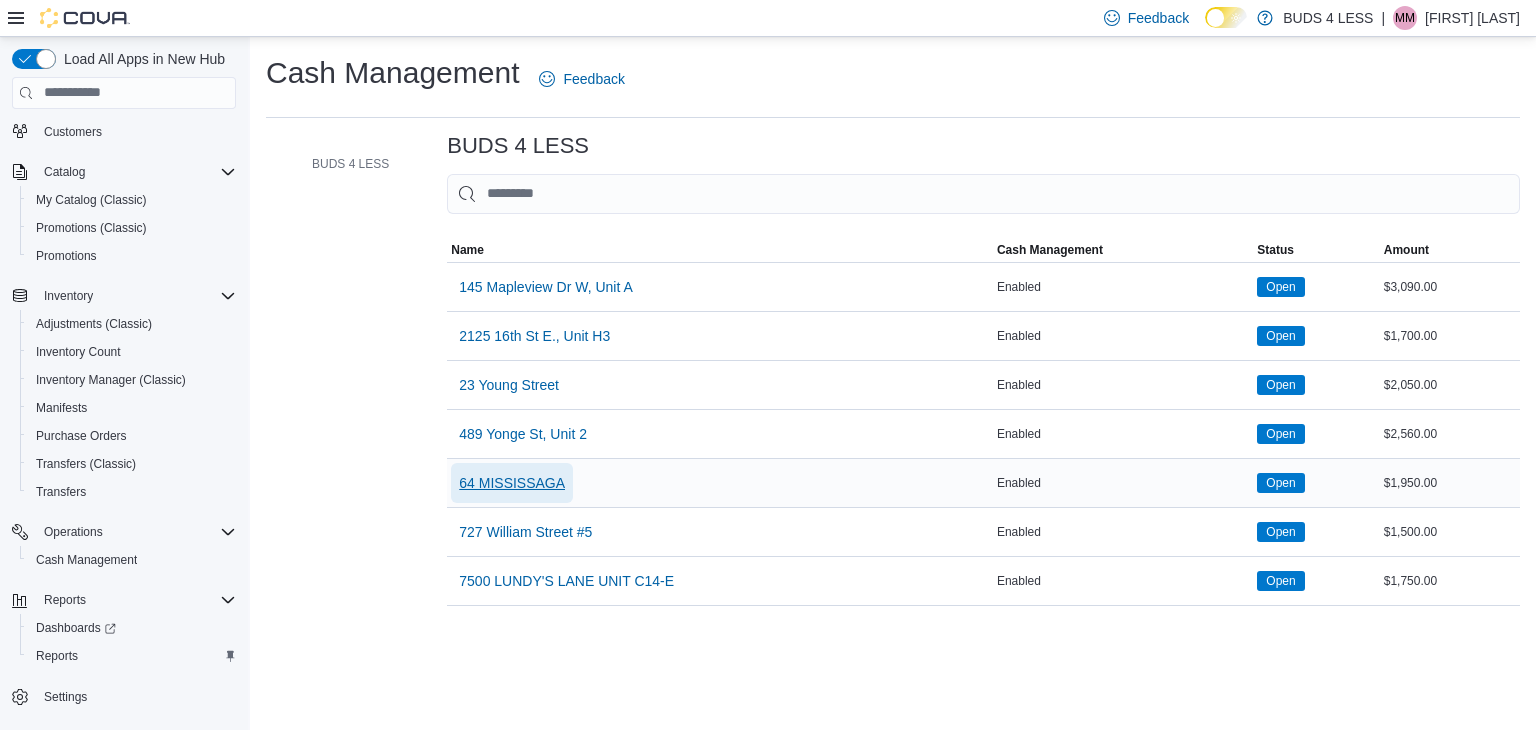 click on "64 MISSISSAGA" at bounding box center [512, 483] 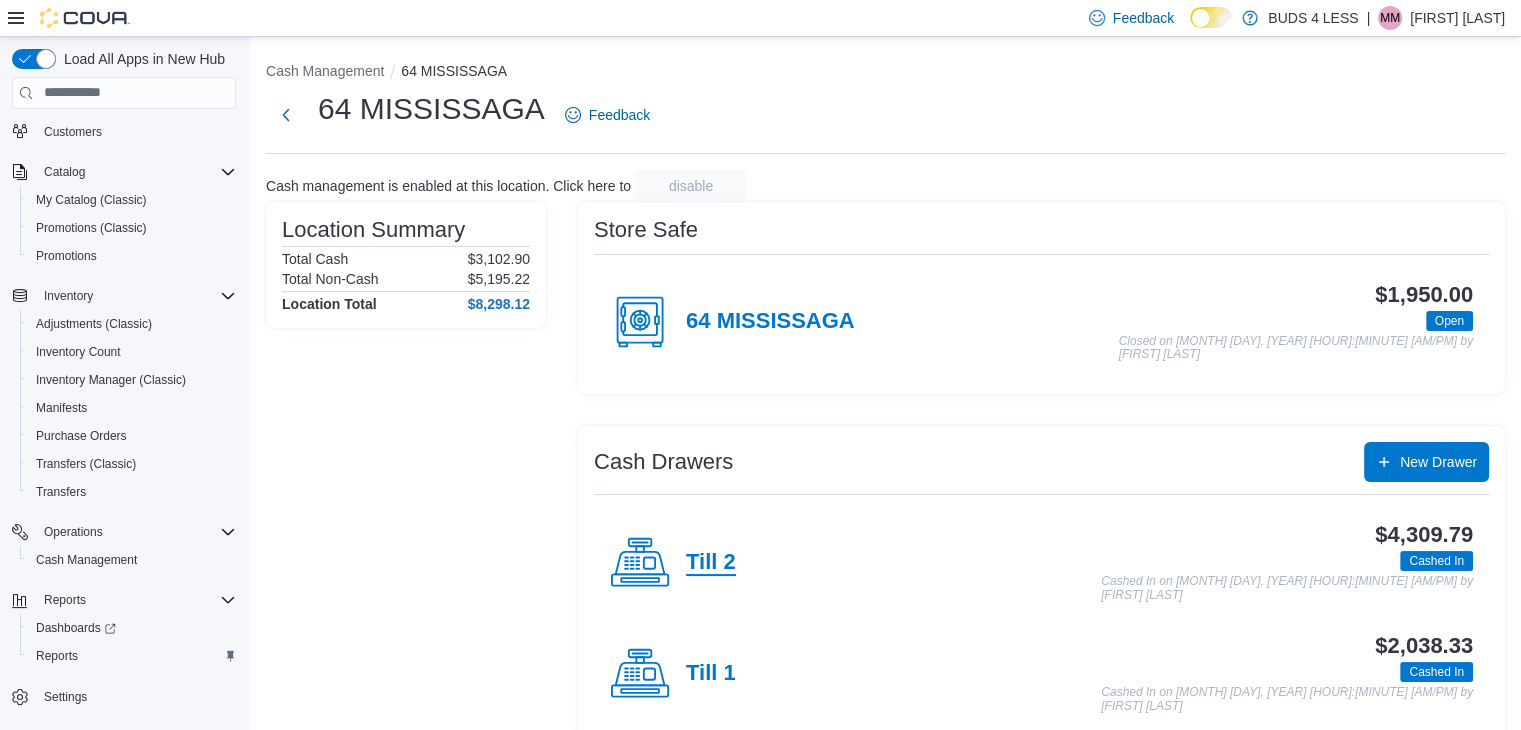 click on "Till 2" at bounding box center (711, 563) 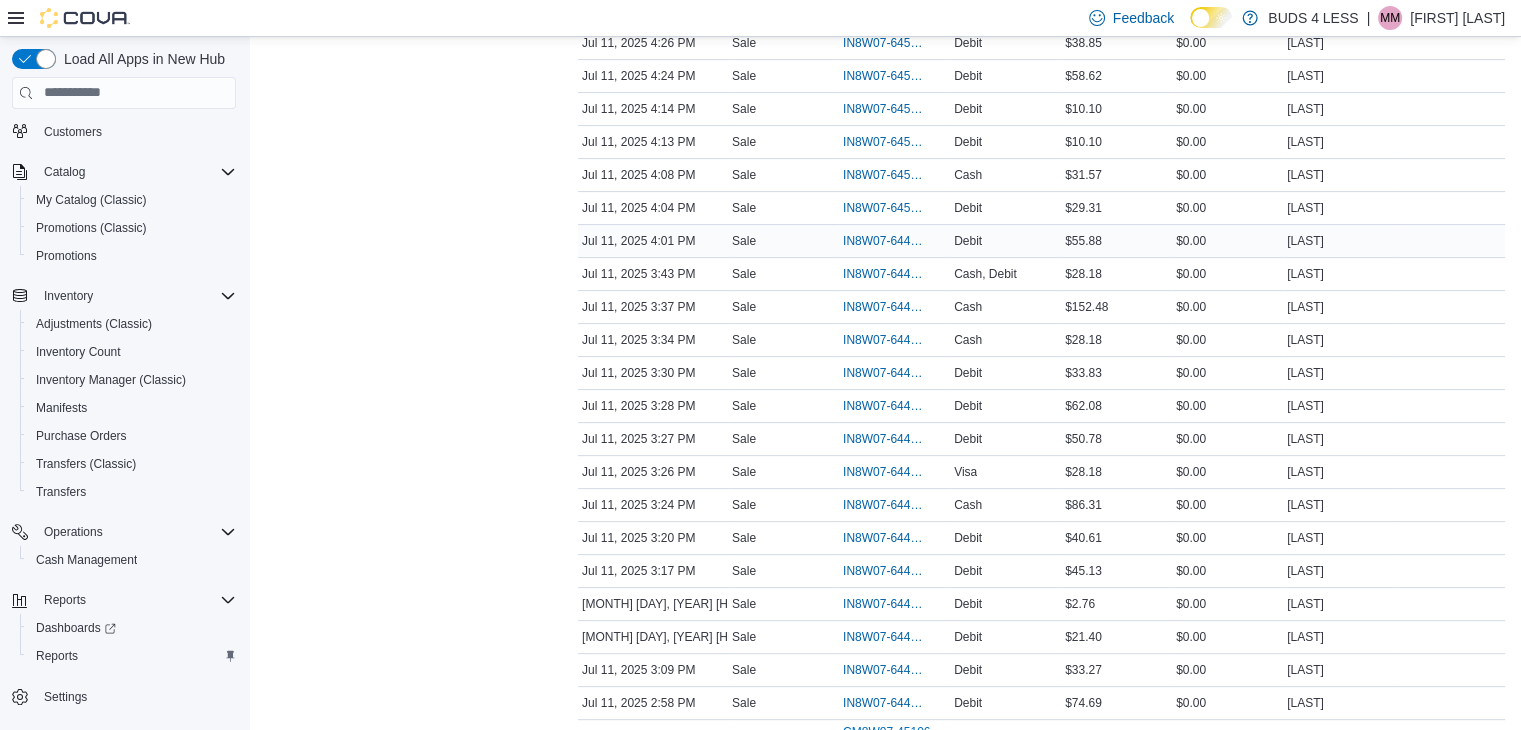 scroll, scrollTop: 700, scrollLeft: 0, axis: vertical 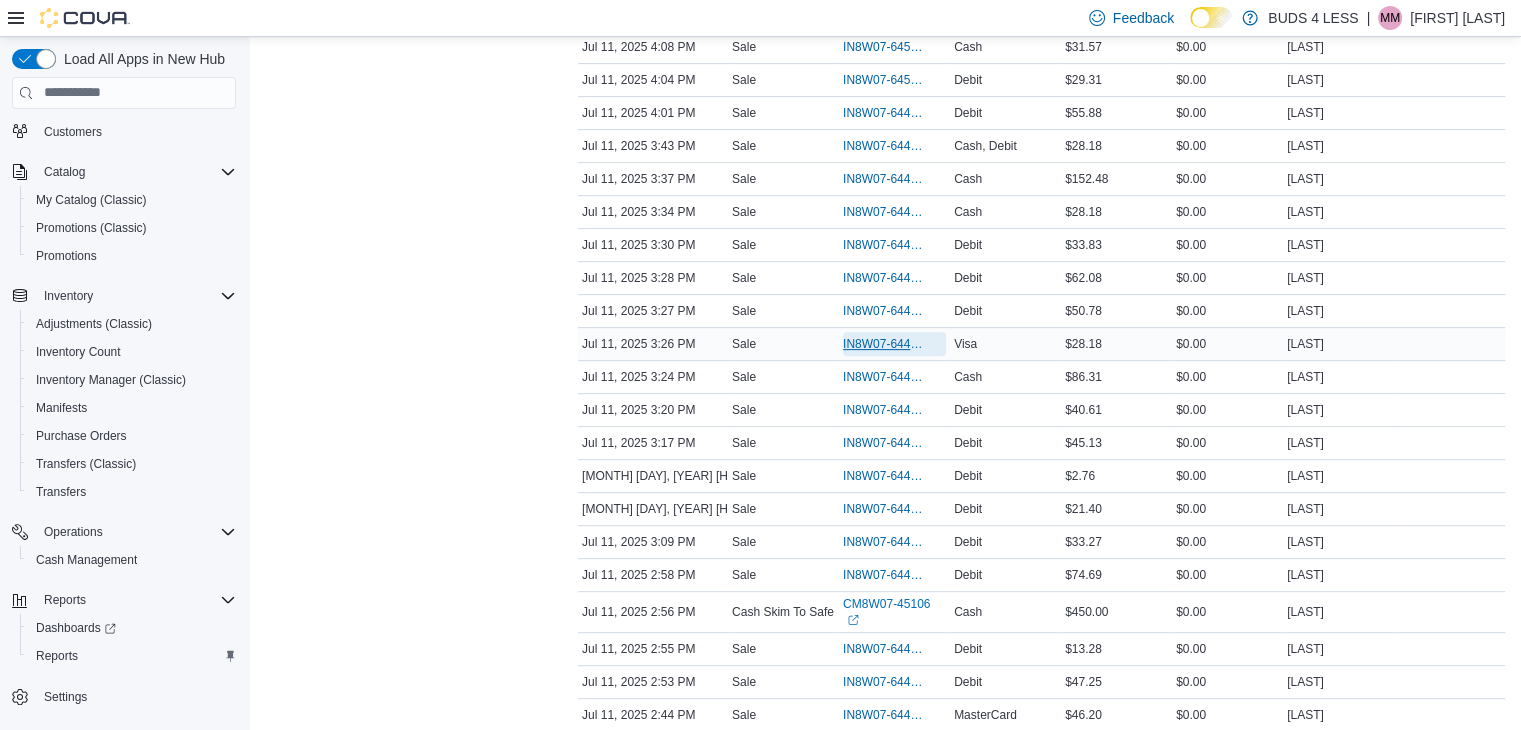 click on "IN8W07-644920" at bounding box center [884, 344] 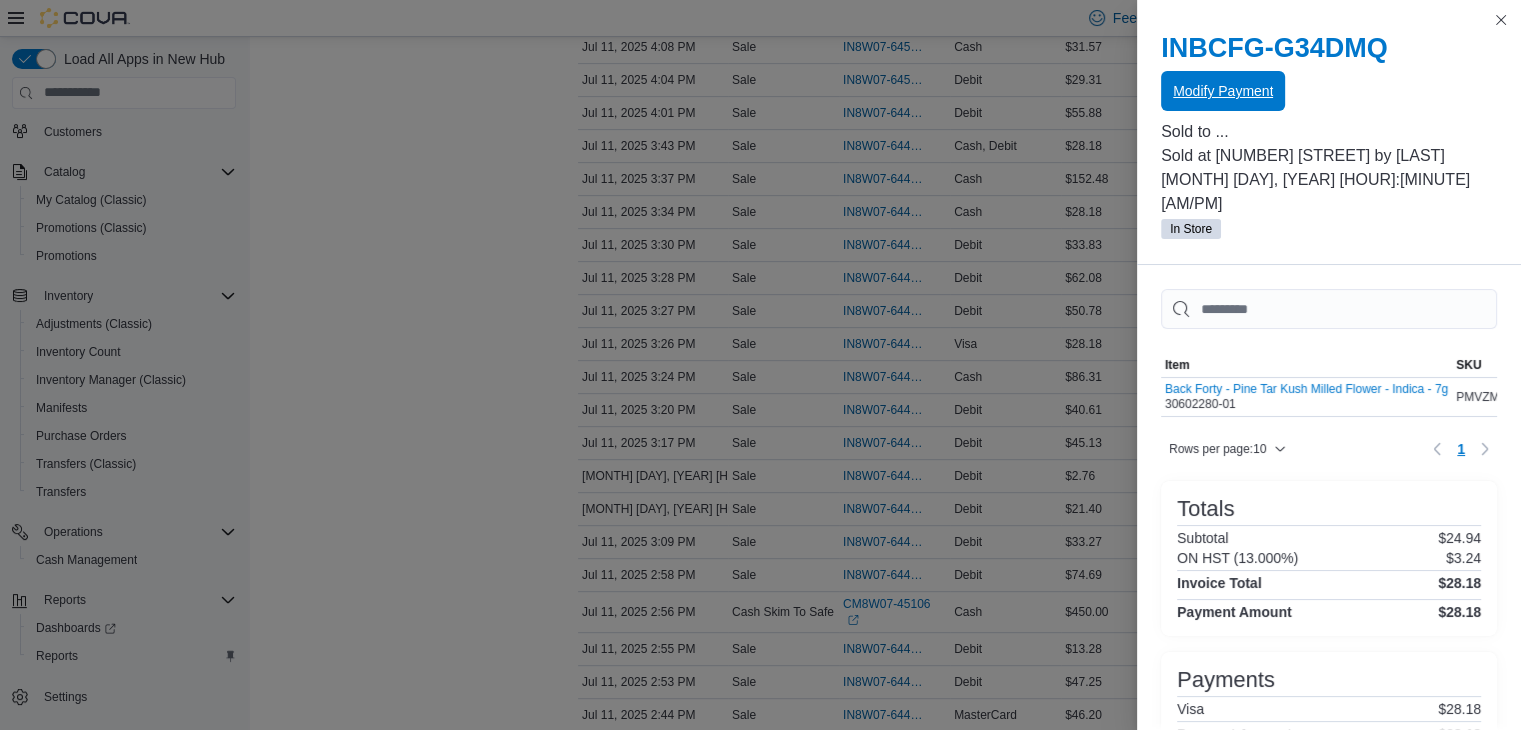 click on "Modify Payment" at bounding box center [1223, 91] 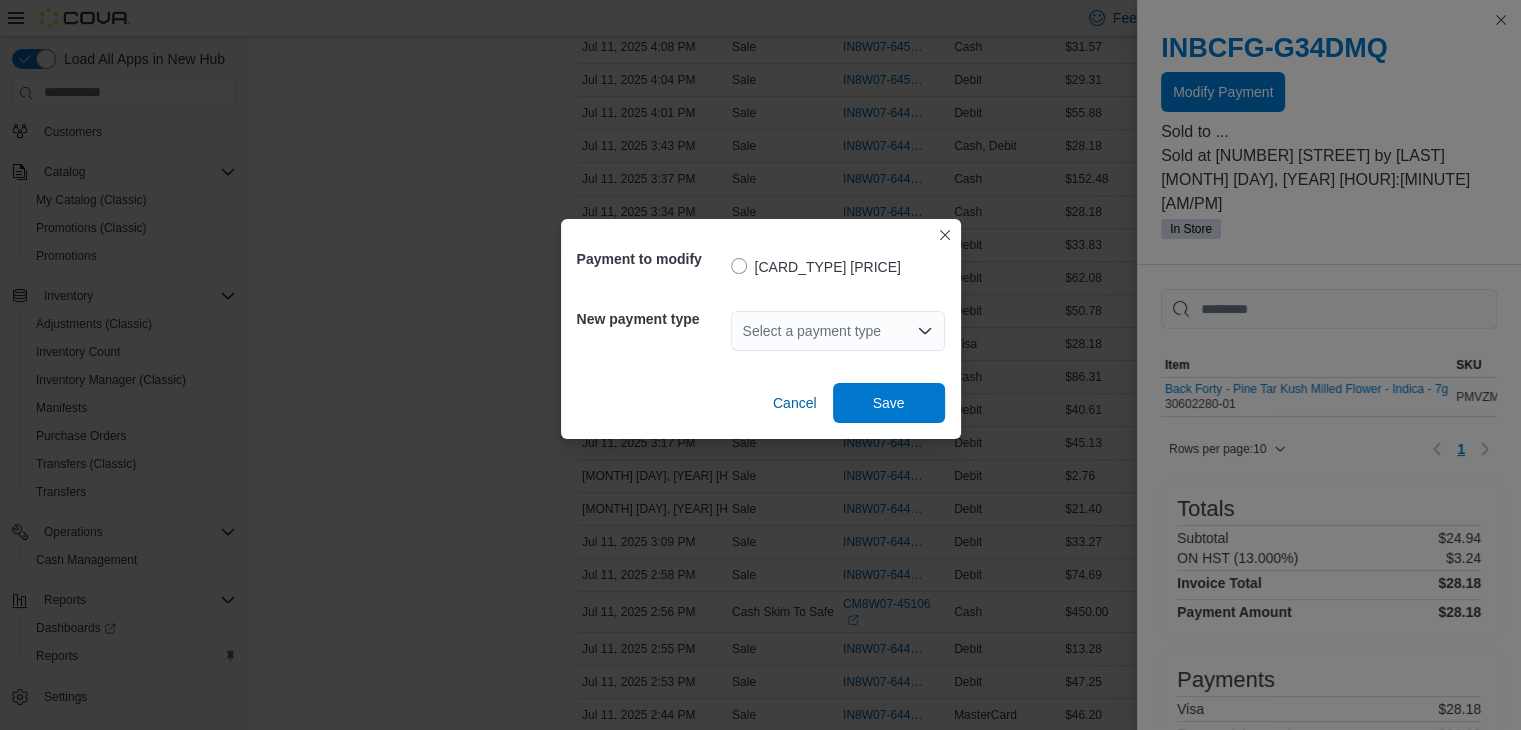 click on "Select a payment type" at bounding box center (838, 331) 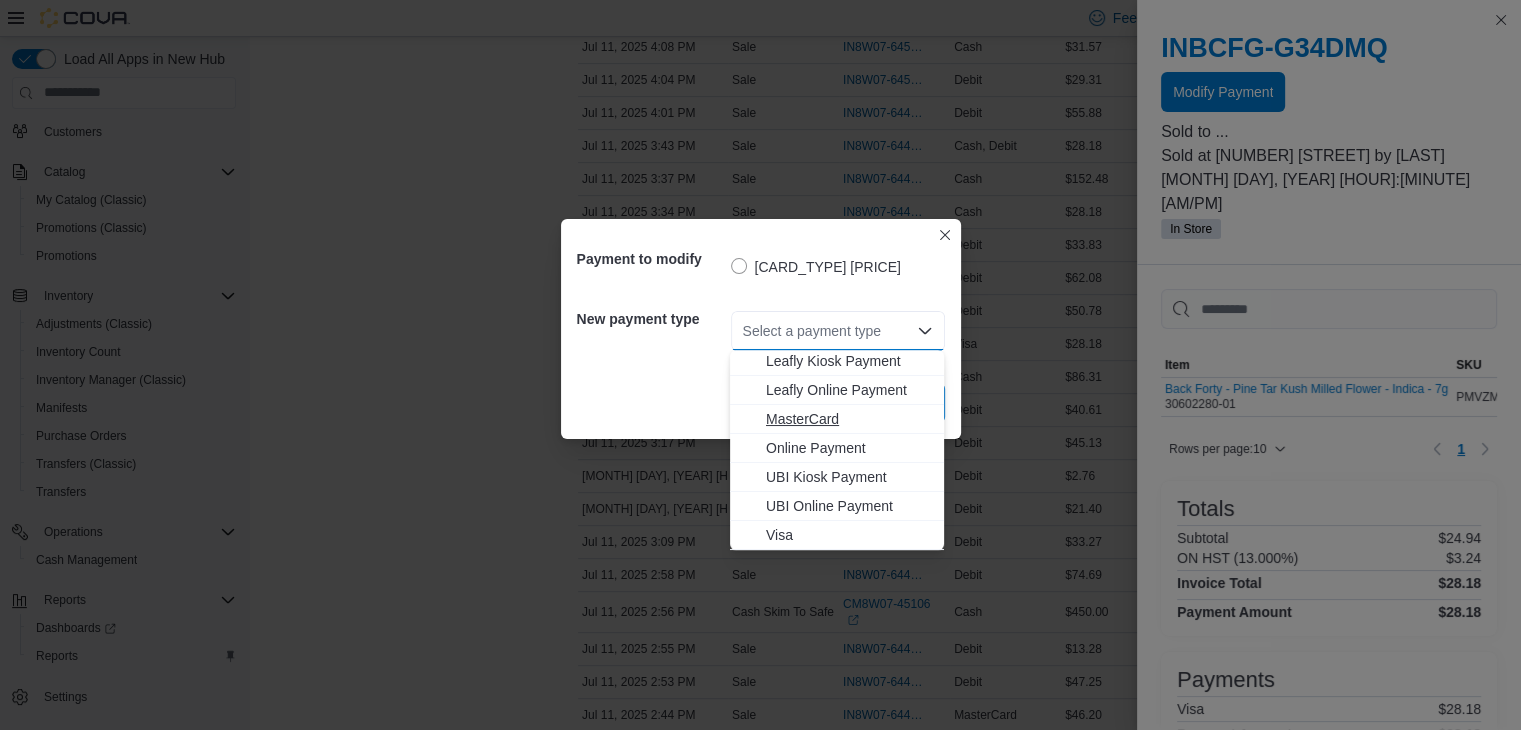 scroll, scrollTop: 0, scrollLeft: 0, axis: both 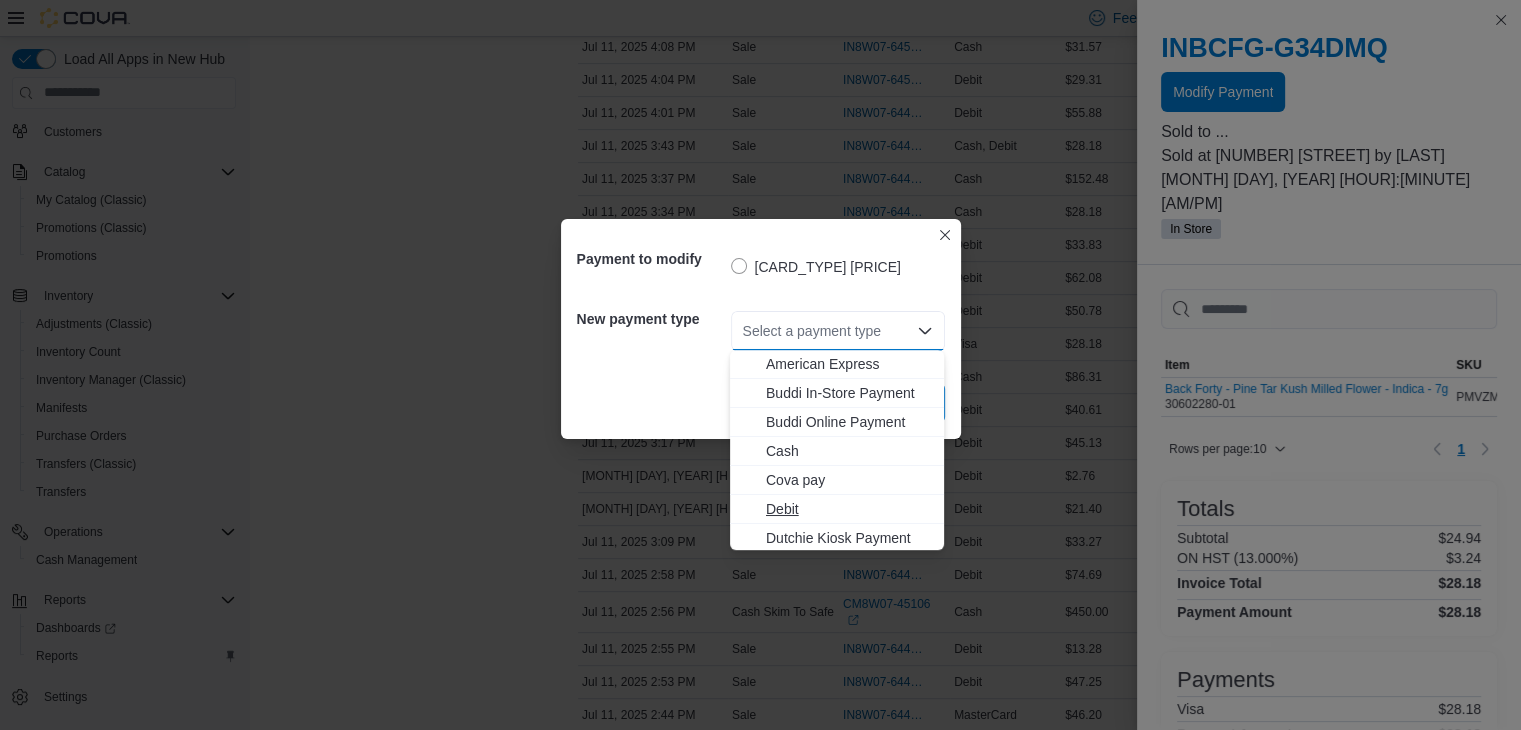 click on "Debit" at bounding box center (849, 509) 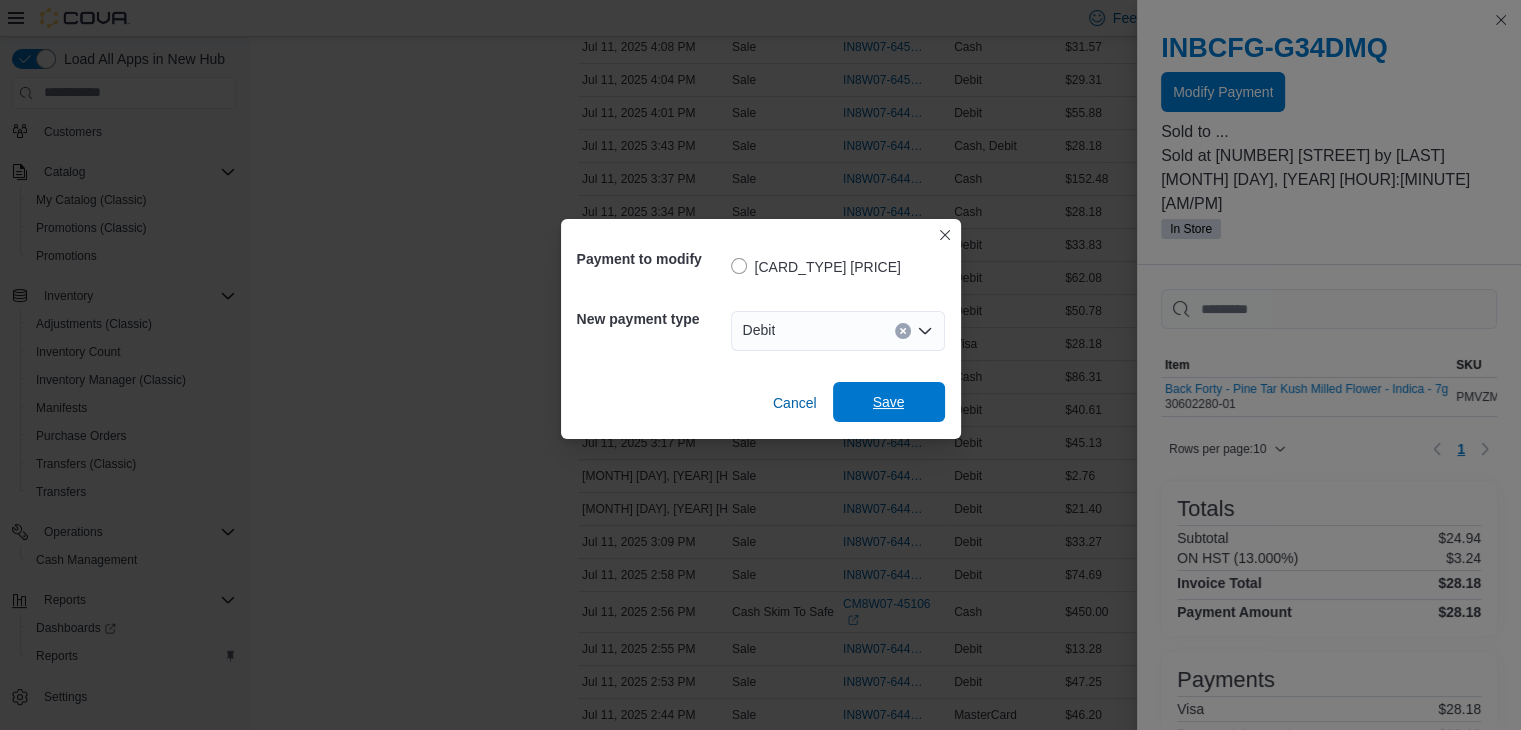 click on "Save" at bounding box center [889, 402] 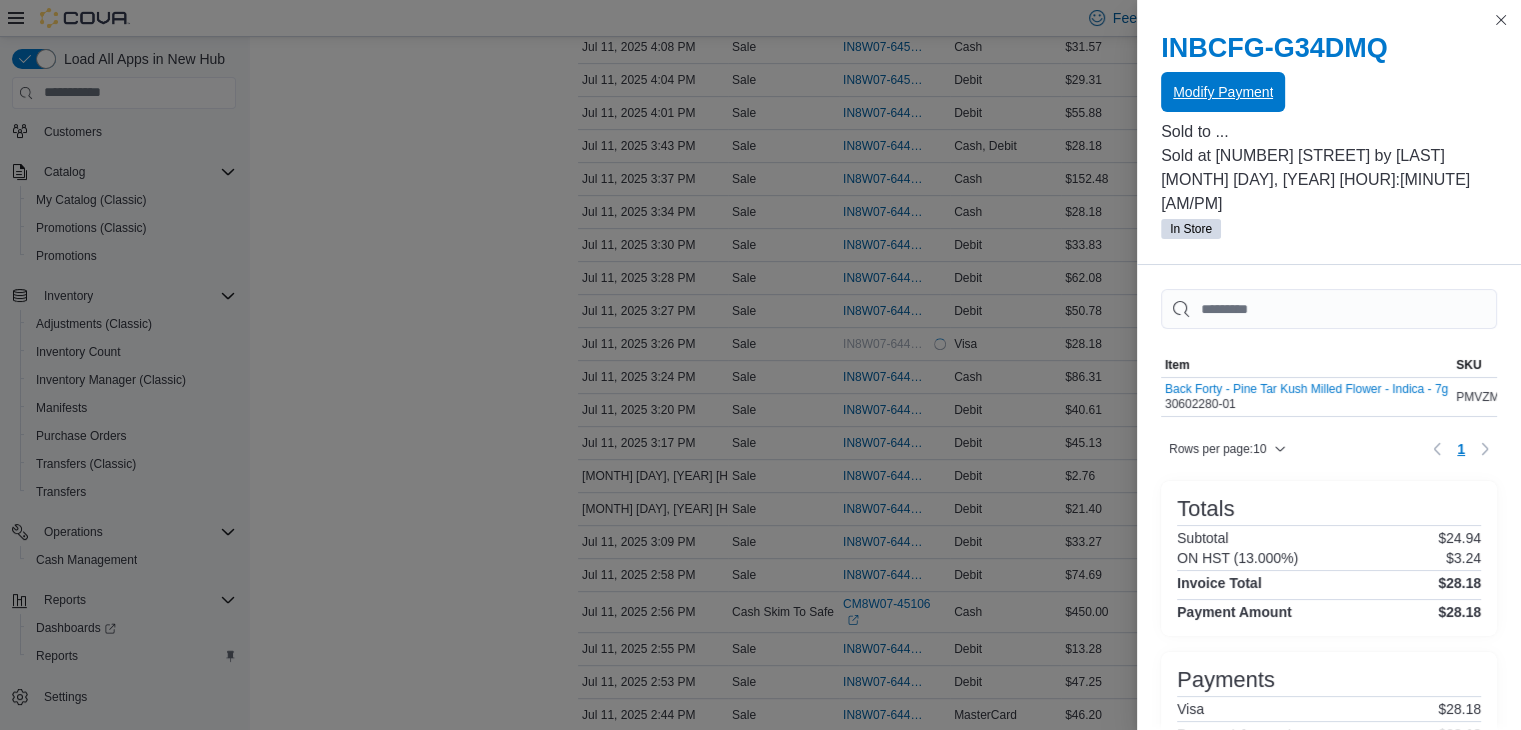 scroll, scrollTop: 0, scrollLeft: 0, axis: both 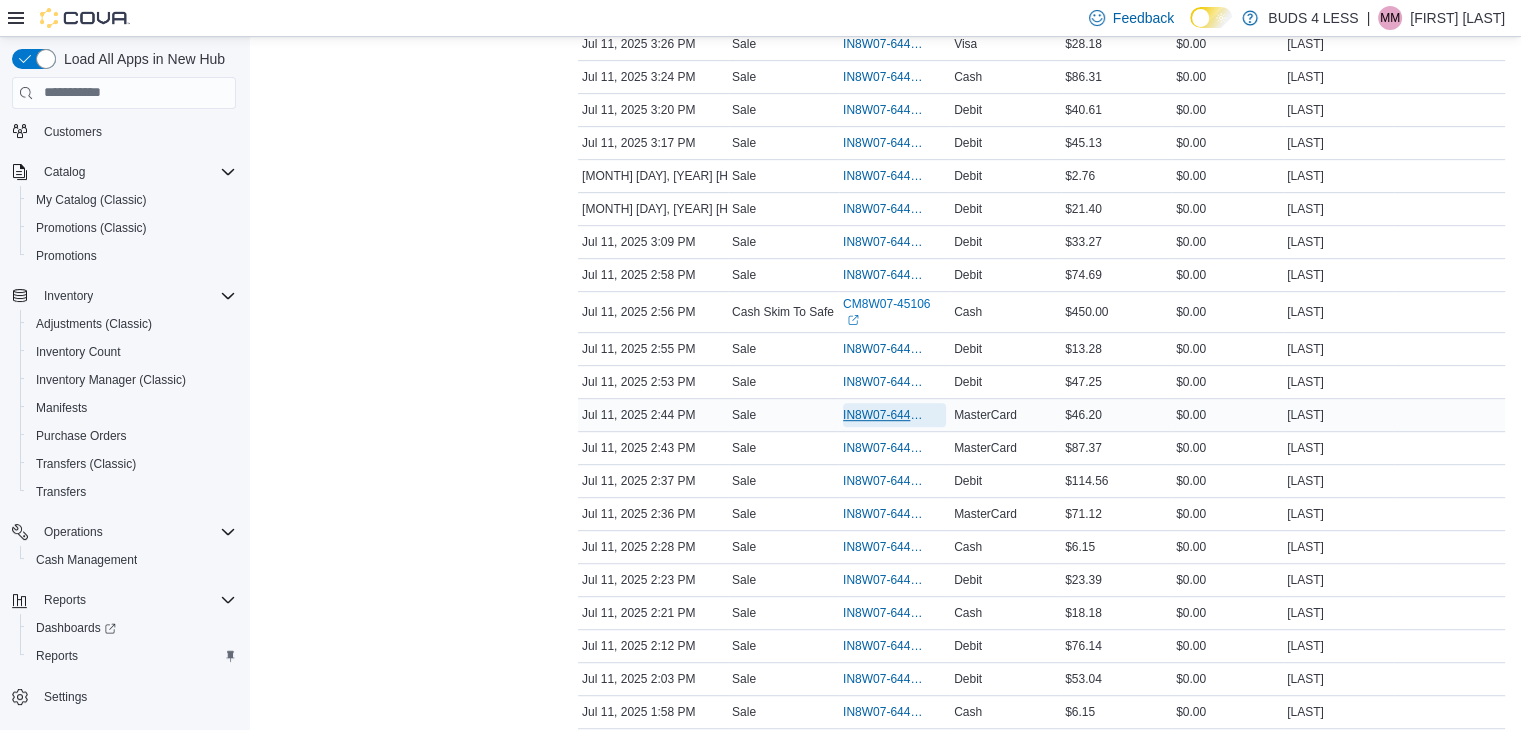 click on "IN8W07-644820" at bounding box center [884, 415] 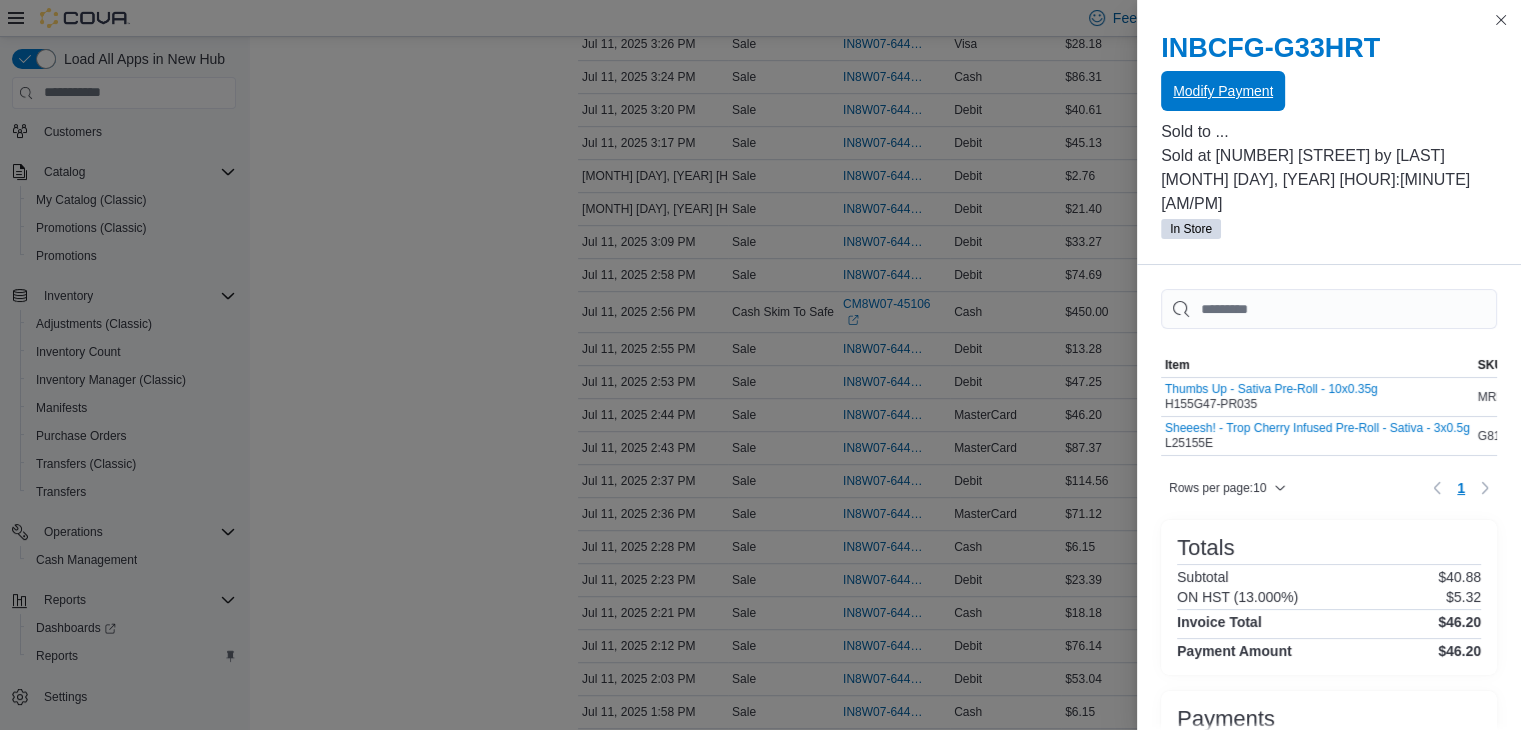 click on "Modify Payment" at bounding box center (1223, 91) 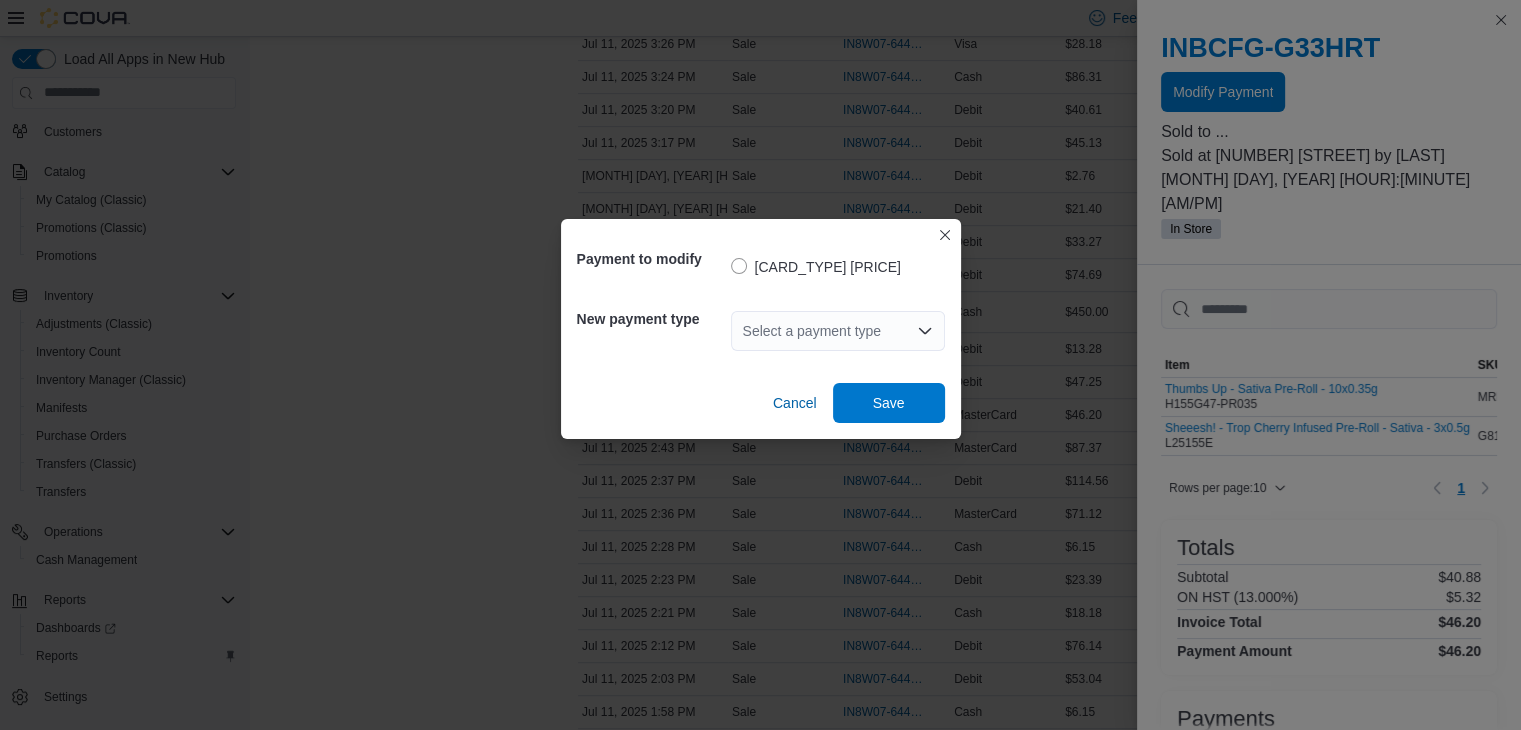 click on "Select a payment type" at bounding box center [838, 331] 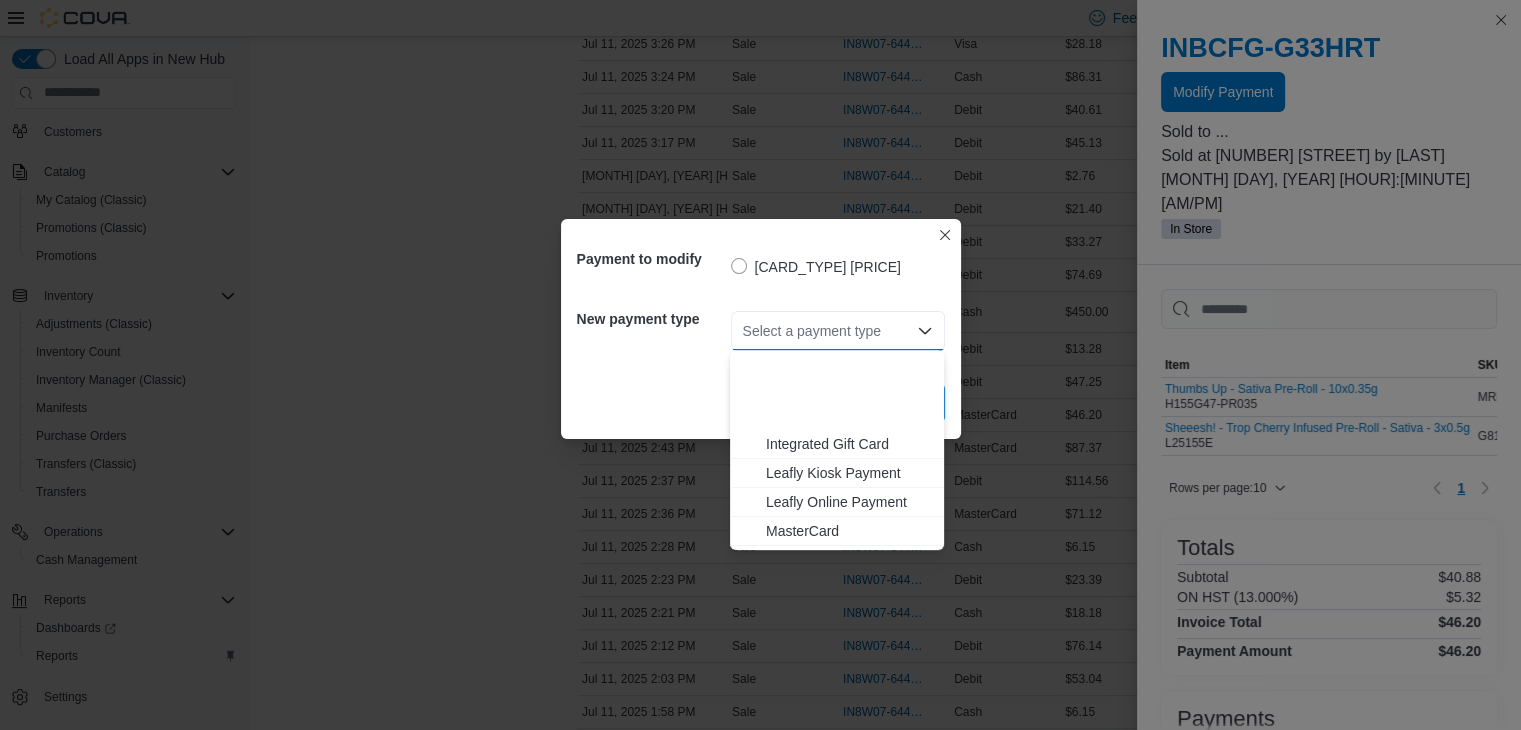 scroll, scrollTop: 264, scrollLeft: 0, axis: vertical 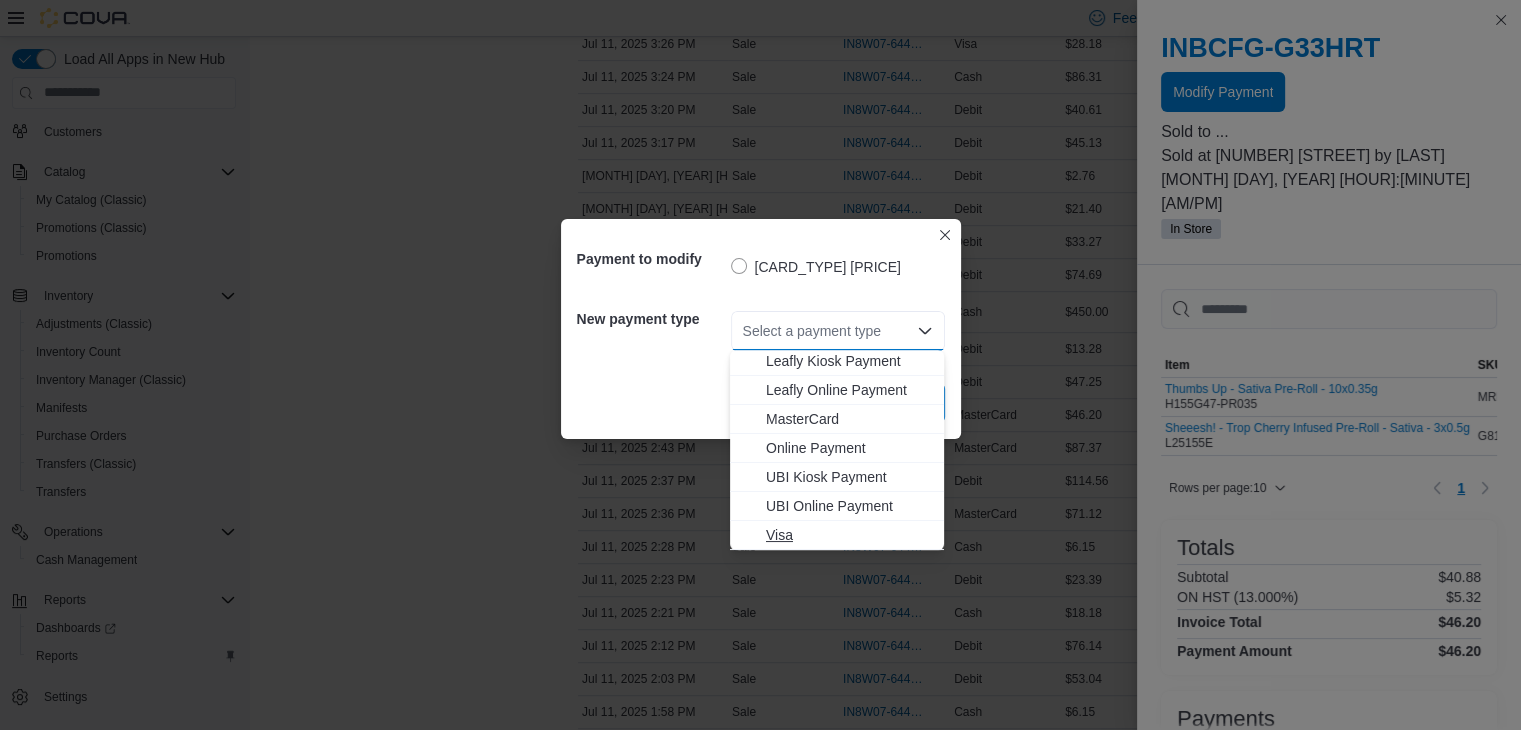 click on "Visa" at bounding box center (849, 535) 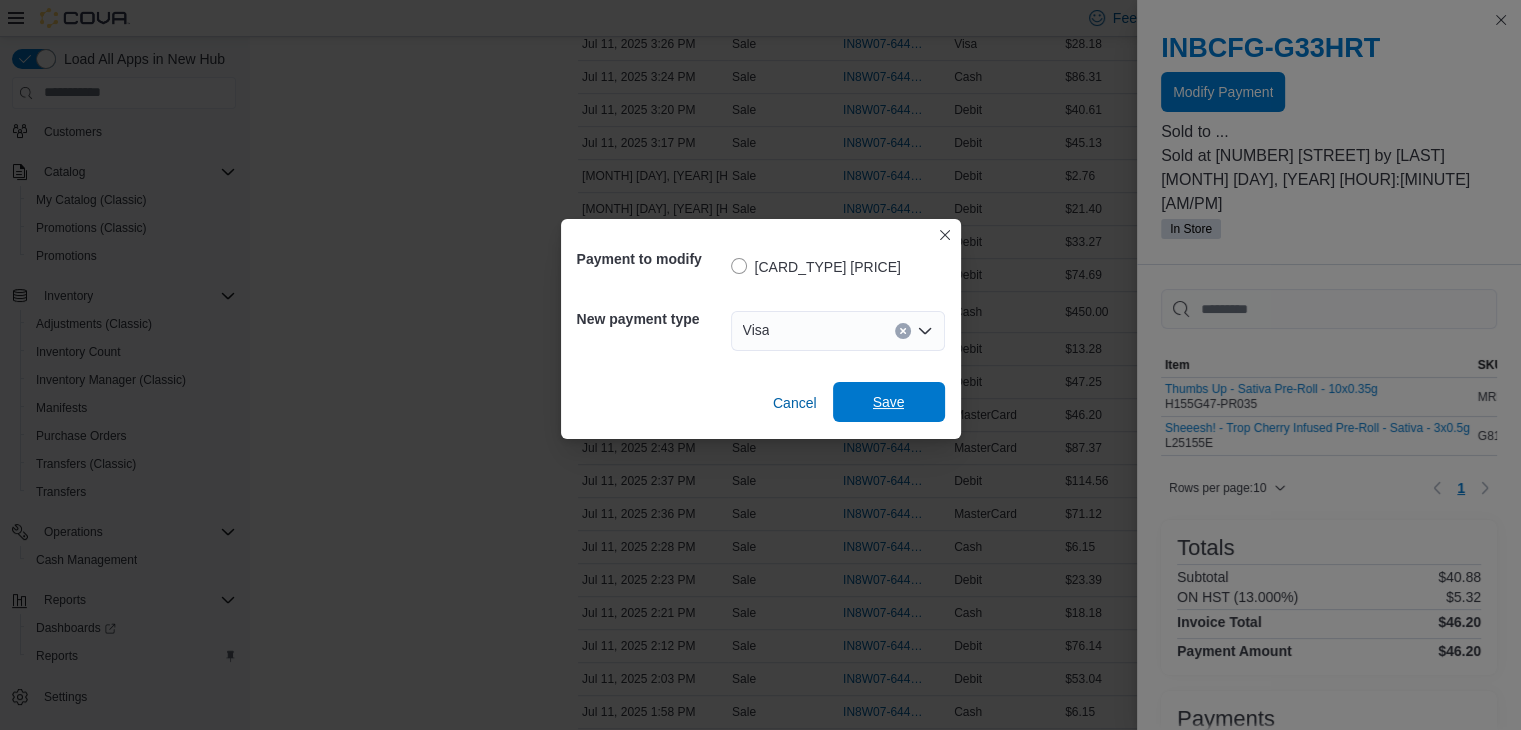click on "Save" at bounding box center (889, 402) 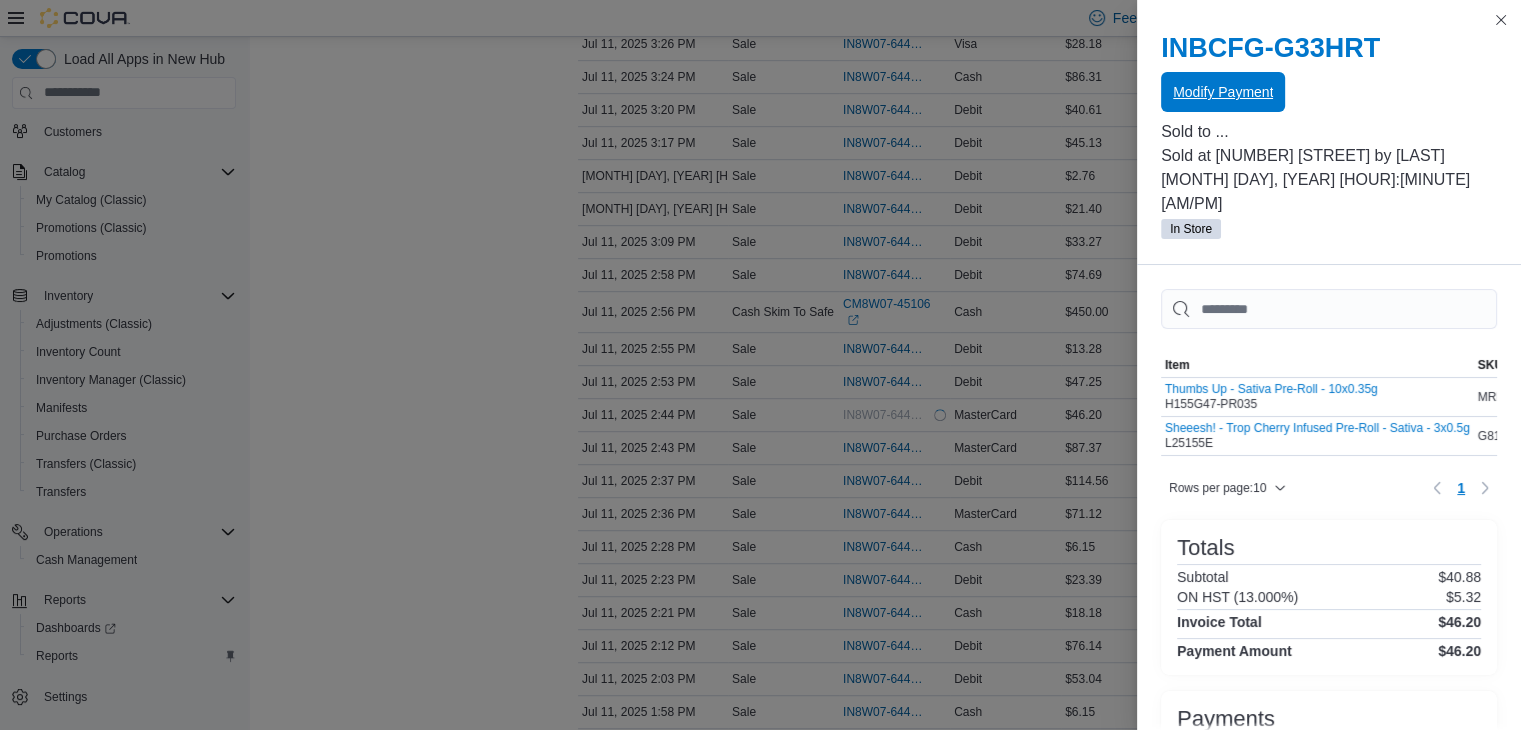 scroll, scrollTop: 0, scrollLeft: 0, axis: both 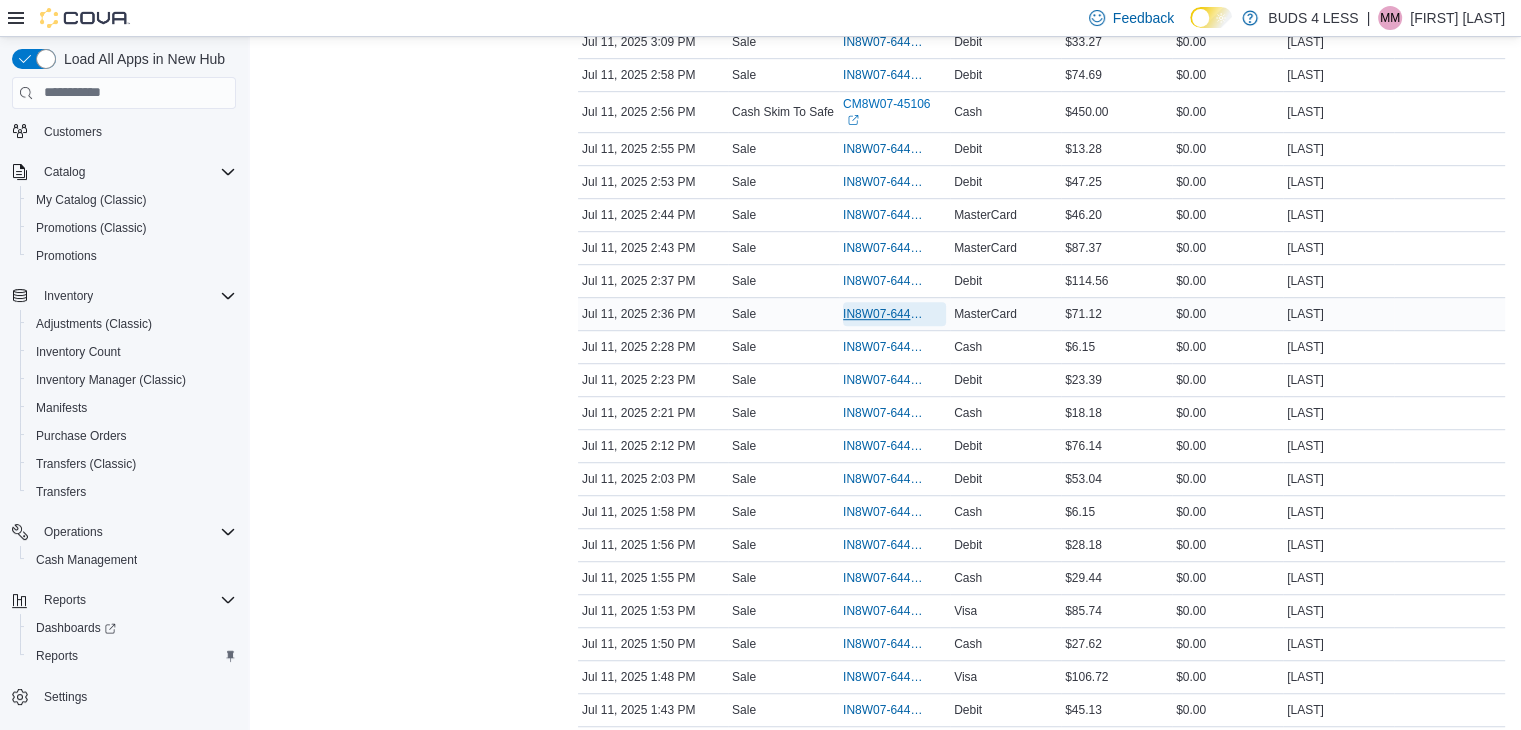 click on "IN8W07-644803" at bounding box center [884, 314] 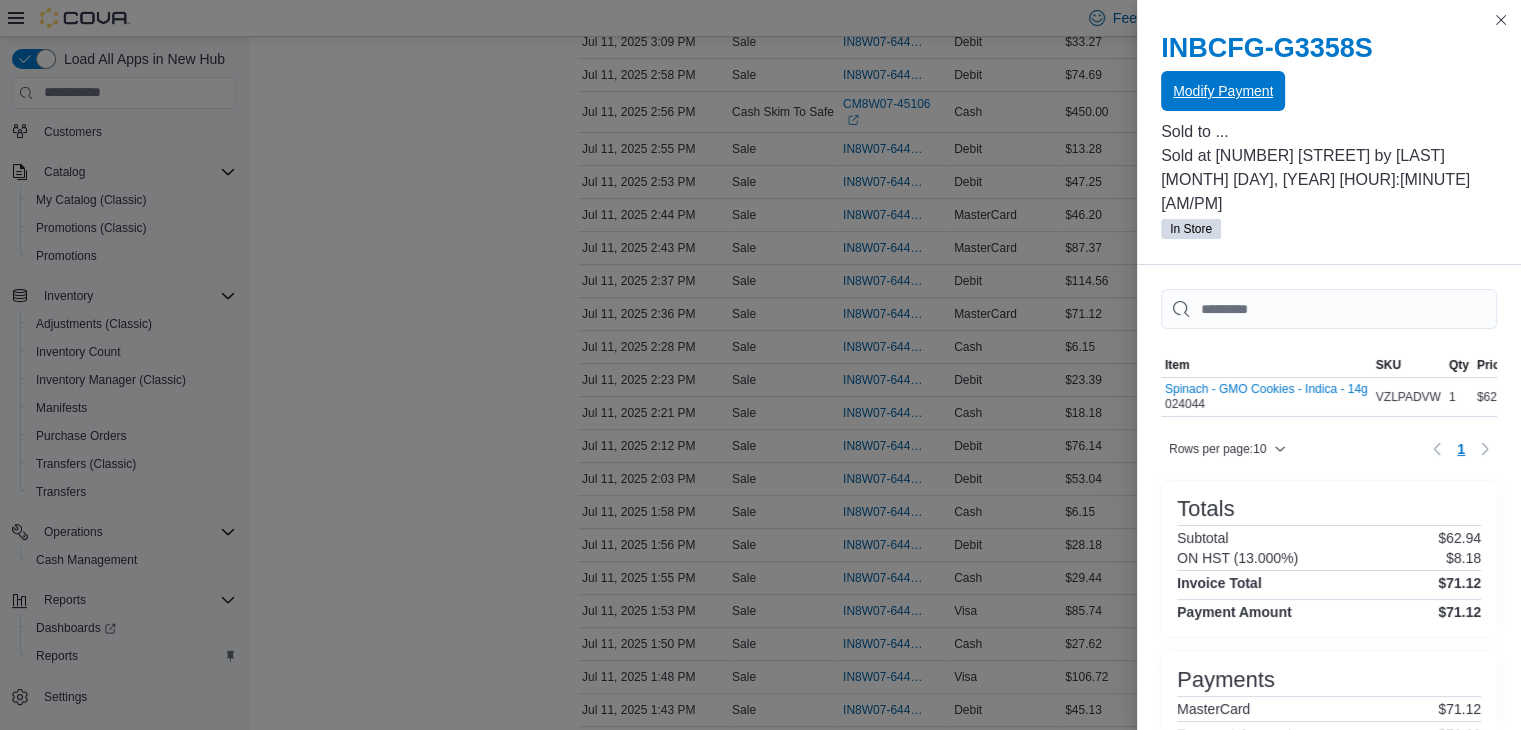 click on "Modify Payment" at bounding box center (1223, 91) 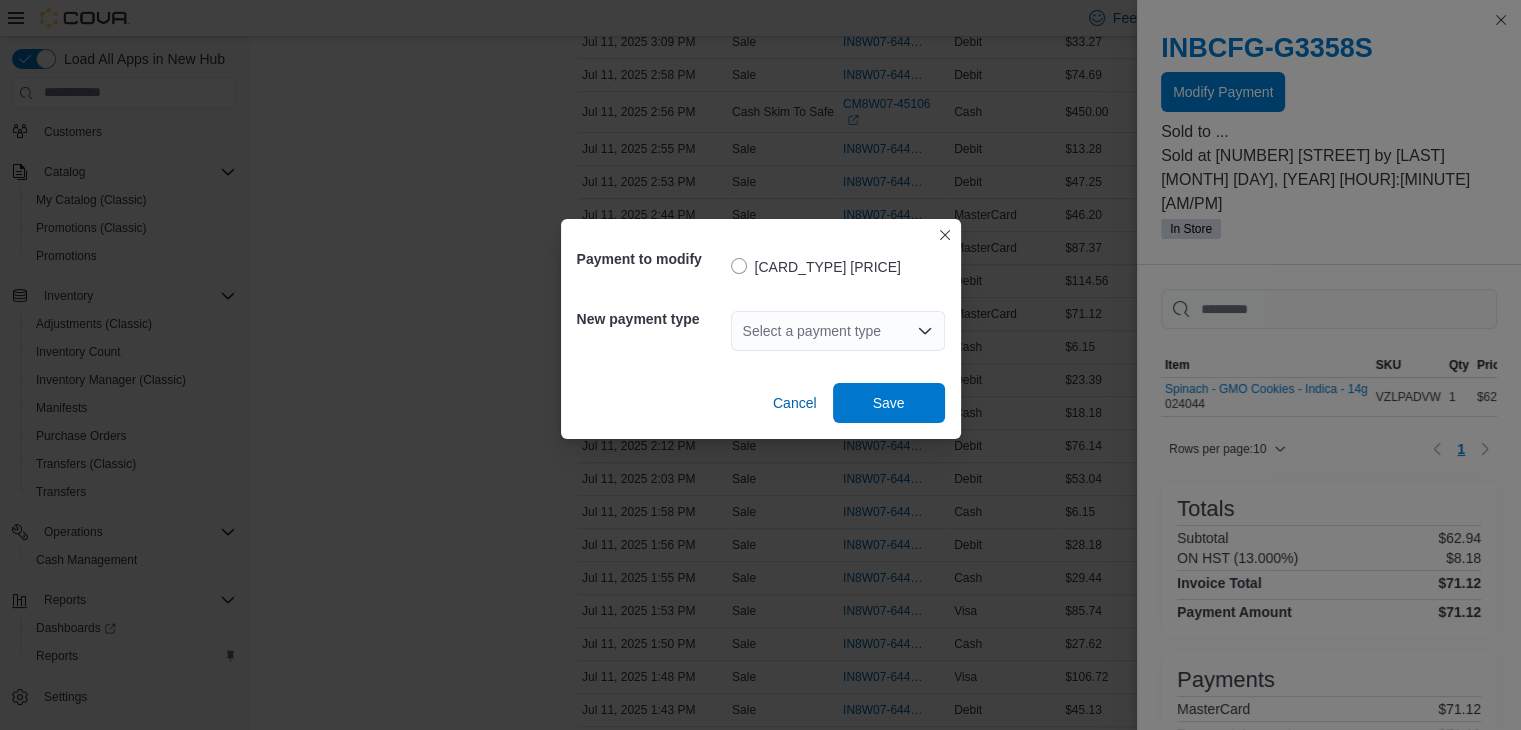 click on "Select a payment type" at bounding box center (838, 331) 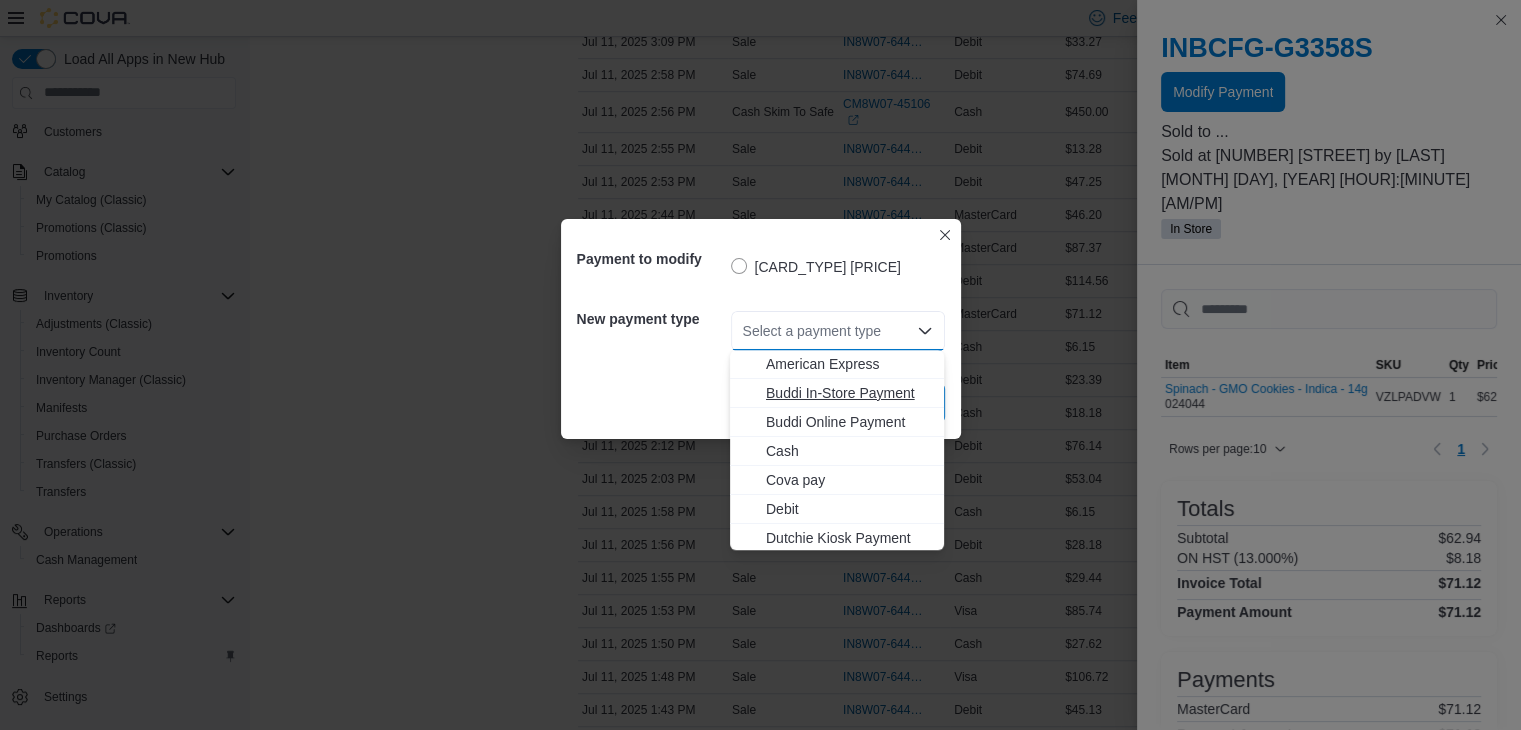 scroll, scrollTop: 264, scrollLeft: 0, axis: vertical 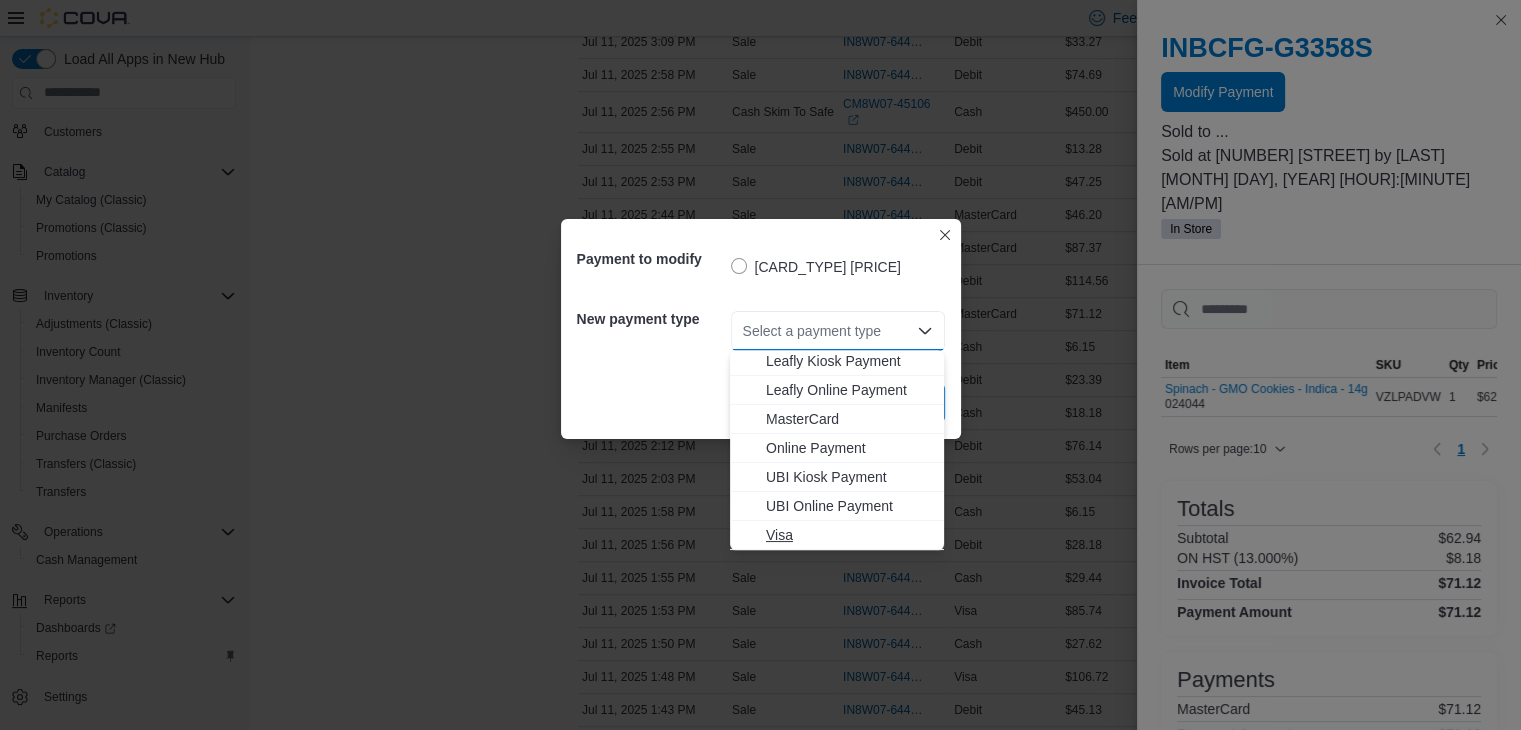 click on "Visa" at bounding box center (849, 535) 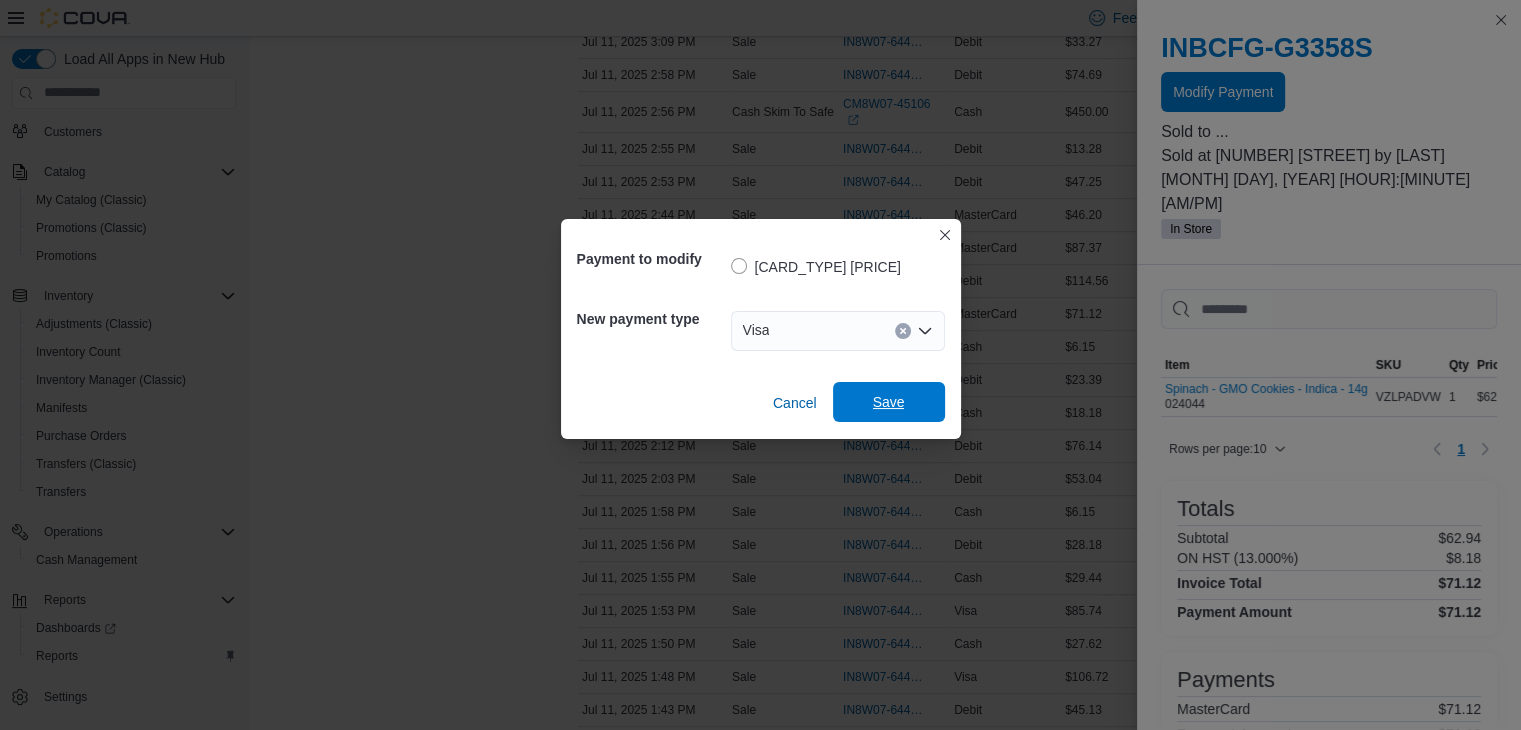 click on "Save" at bounding box center [889, 402] 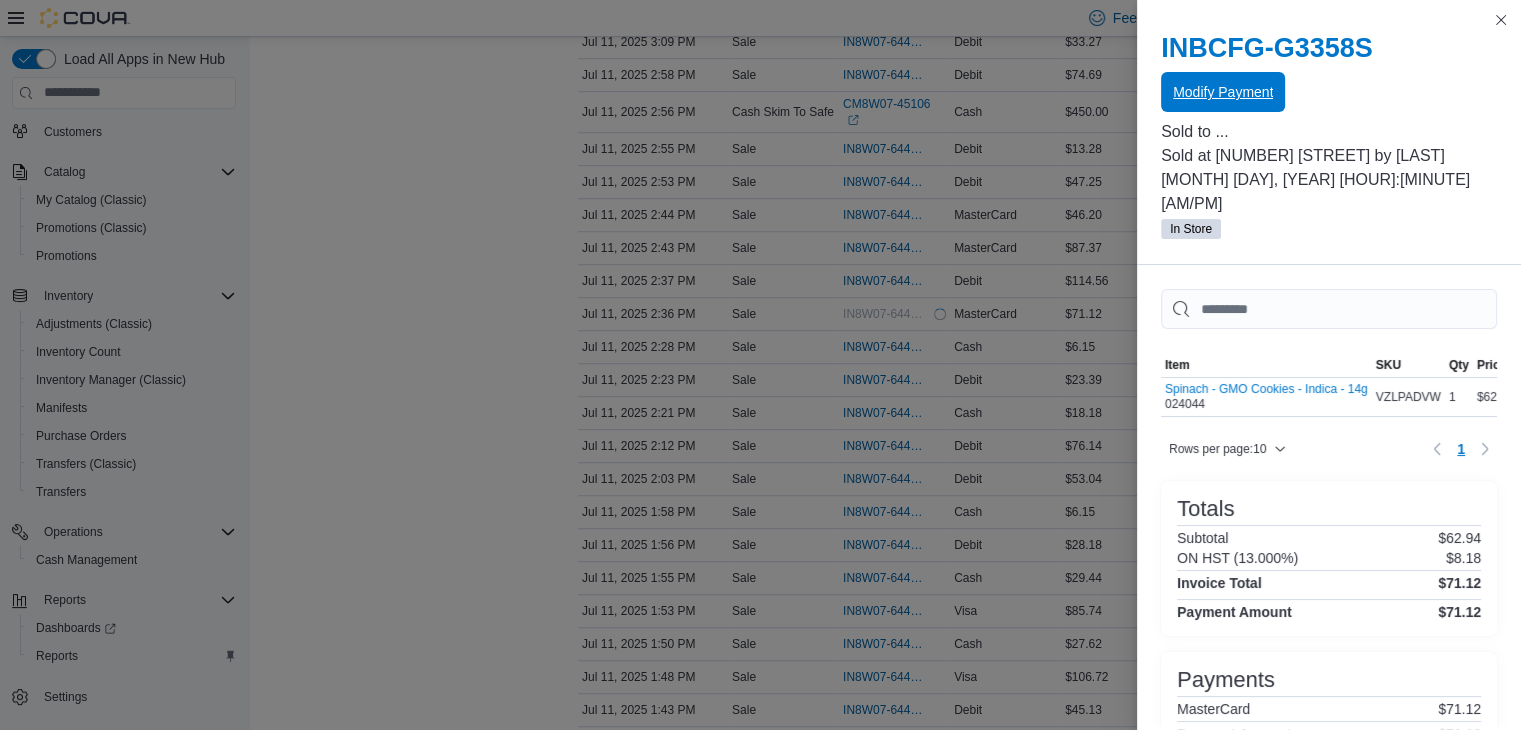 scroll, scrollTop: 0, scrollLeft: 0, axis: both 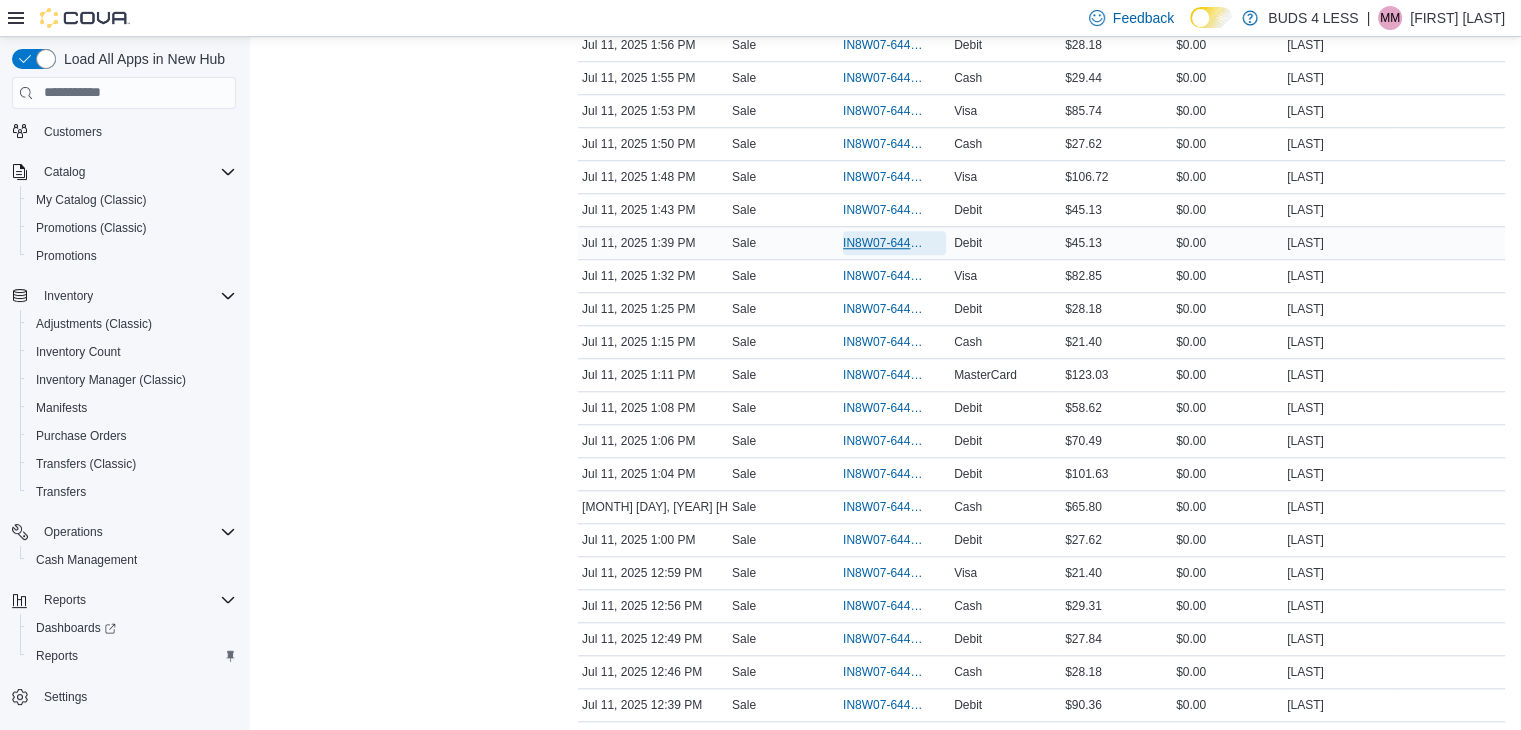 click on "IN8W07-644706" at bounding box center [884, 243] 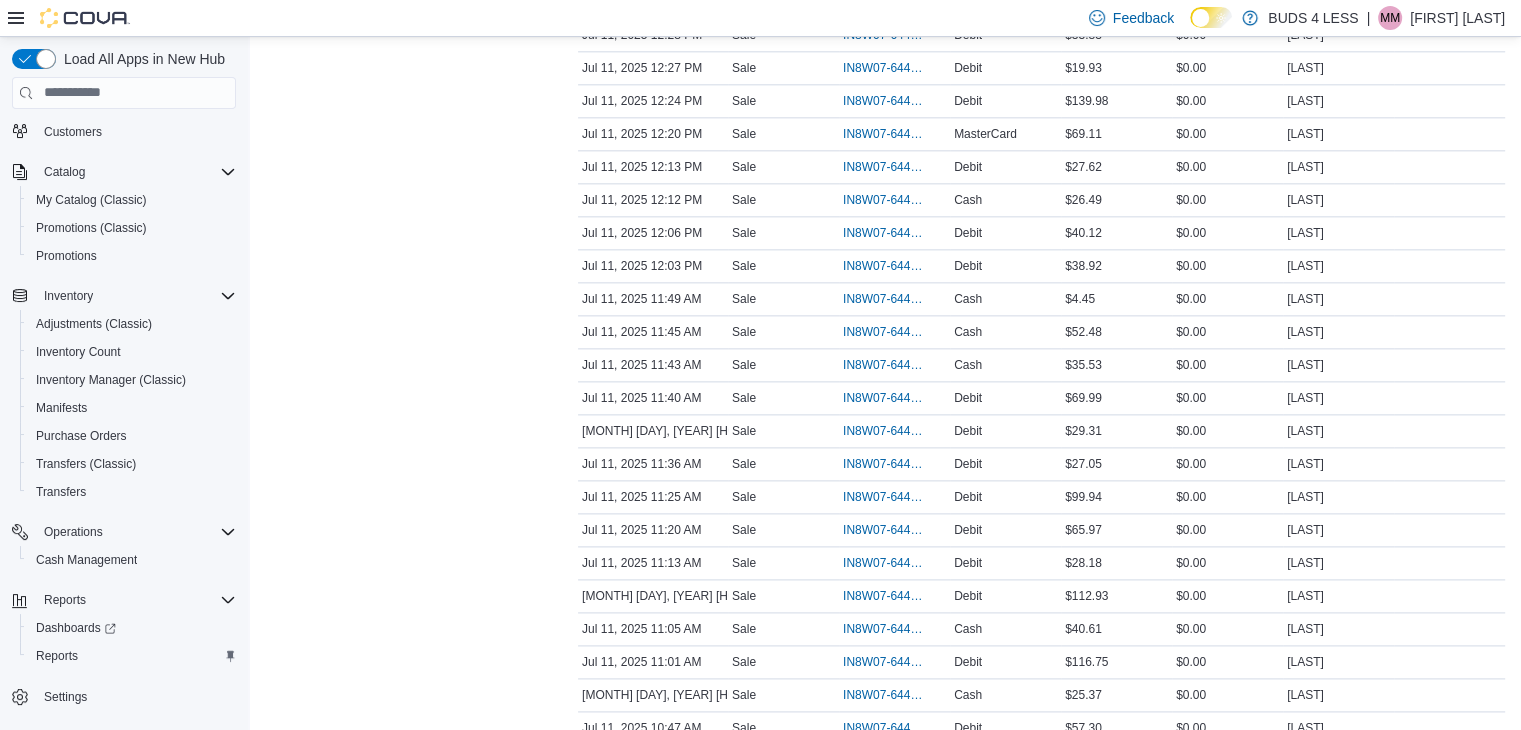 scroll, scrollTop: 2500, scrollLeft: 0, axis: vertical 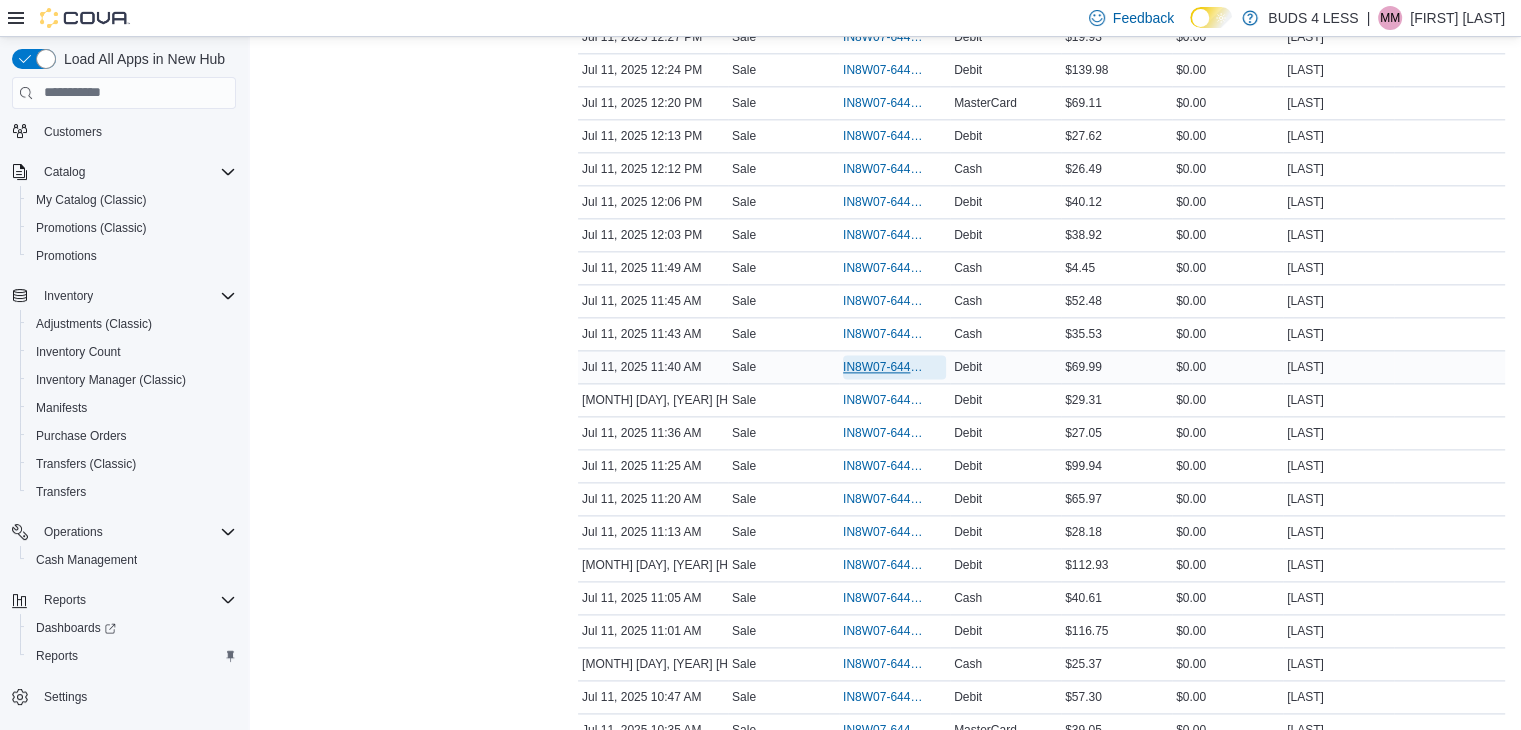 click on "IN8W07-644516" at bounding box center [884, 367] 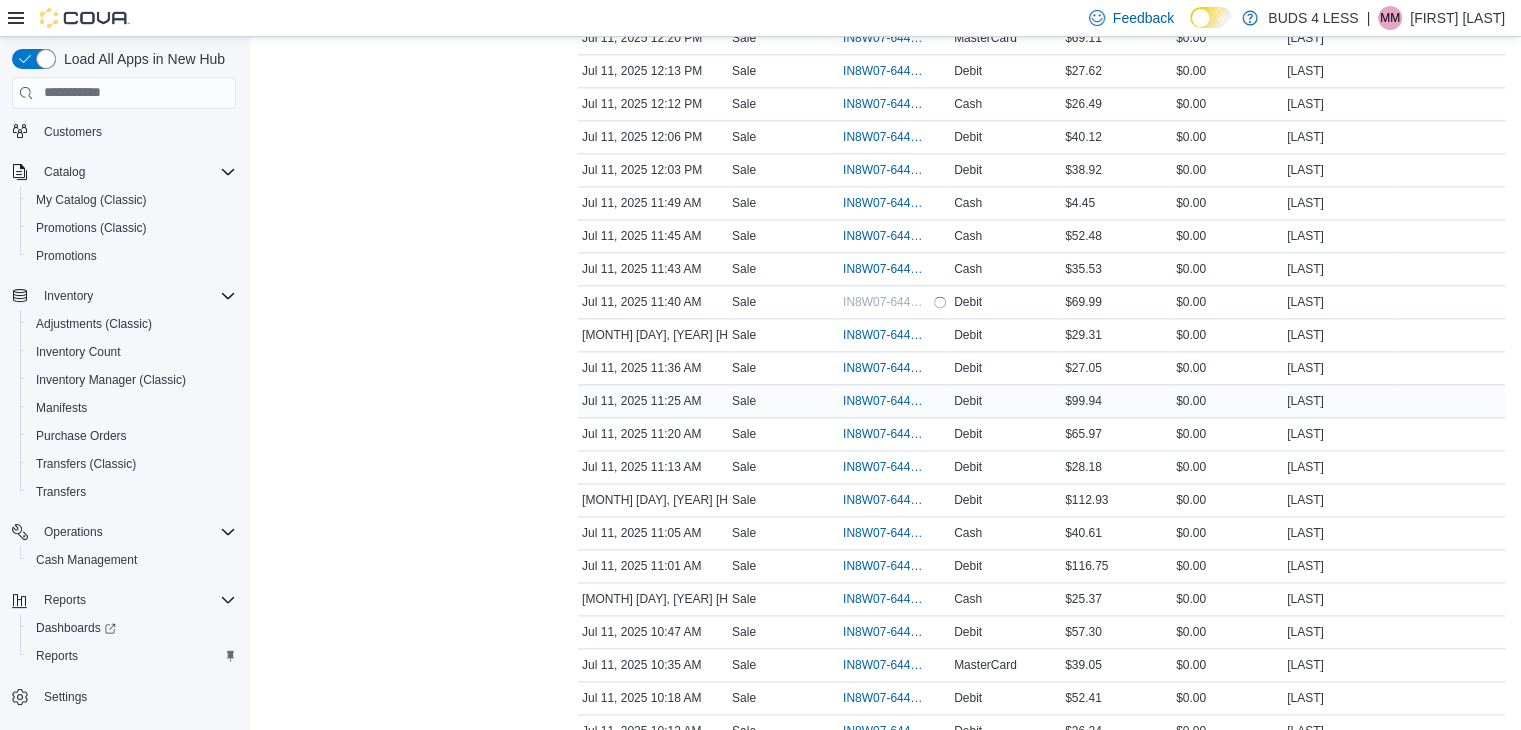 scroll, scrollTop: 2600, scrollLeft: 0, axis: vertical 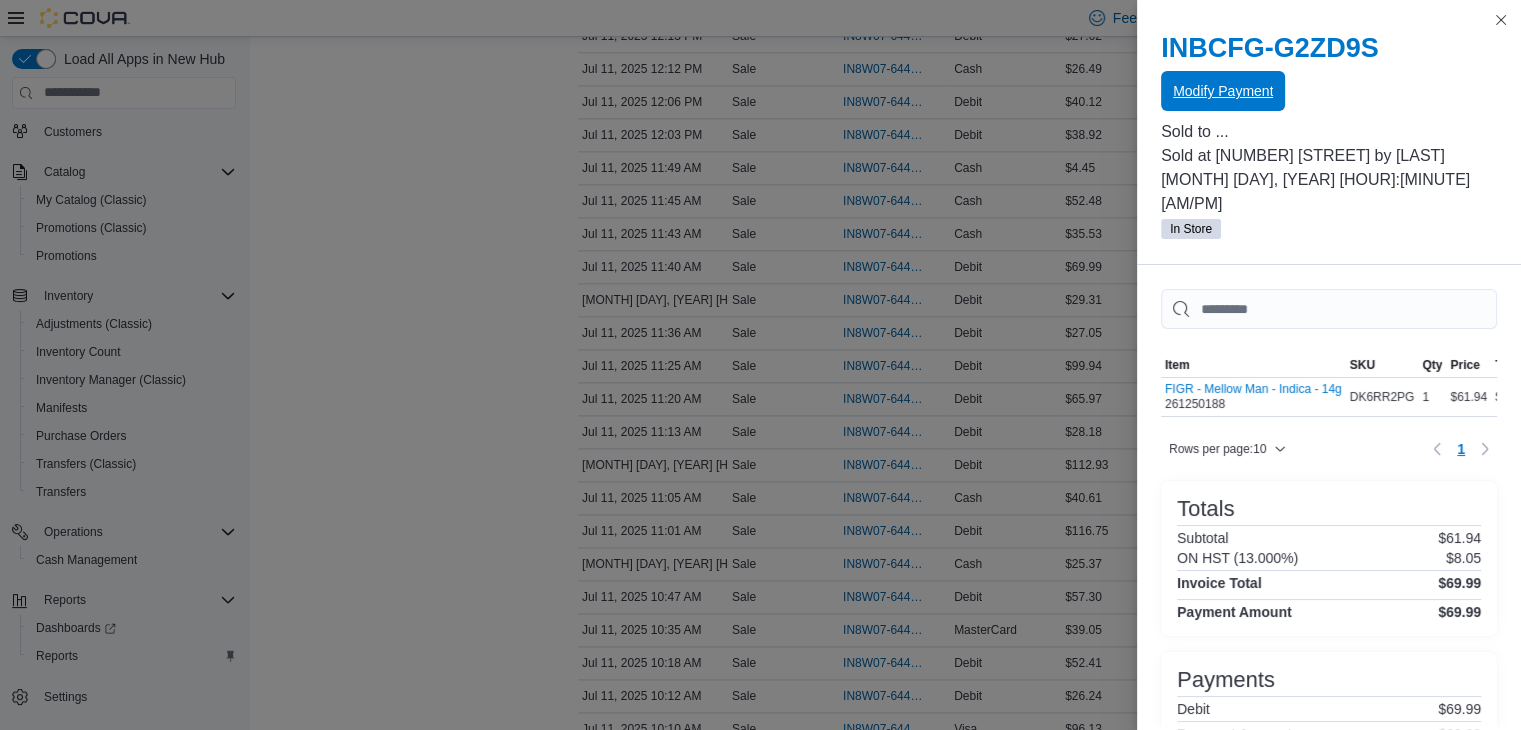 click on "Modify Payment" at bounding box center (1223, 91) 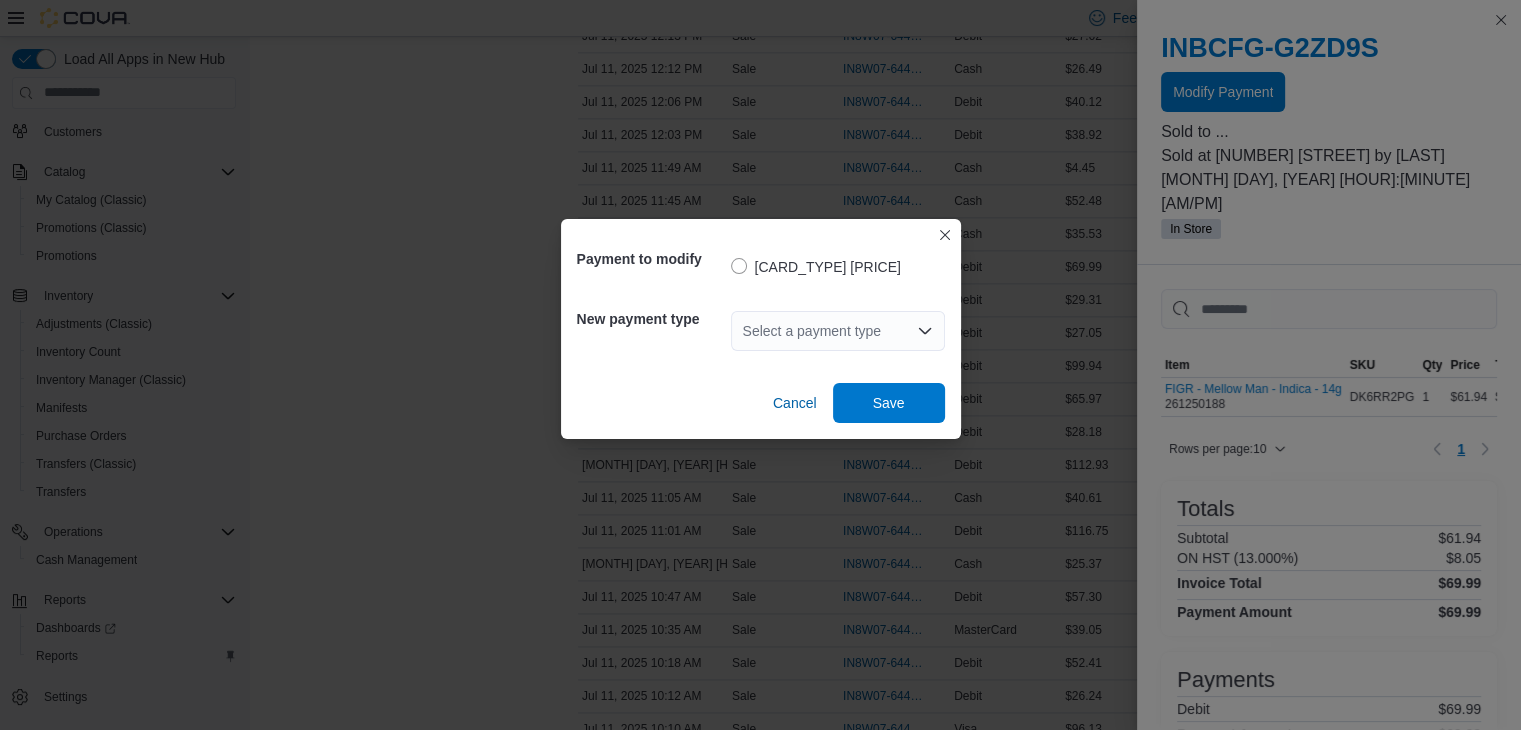 click on "Select a payment type" at bounding box center [838, 331] 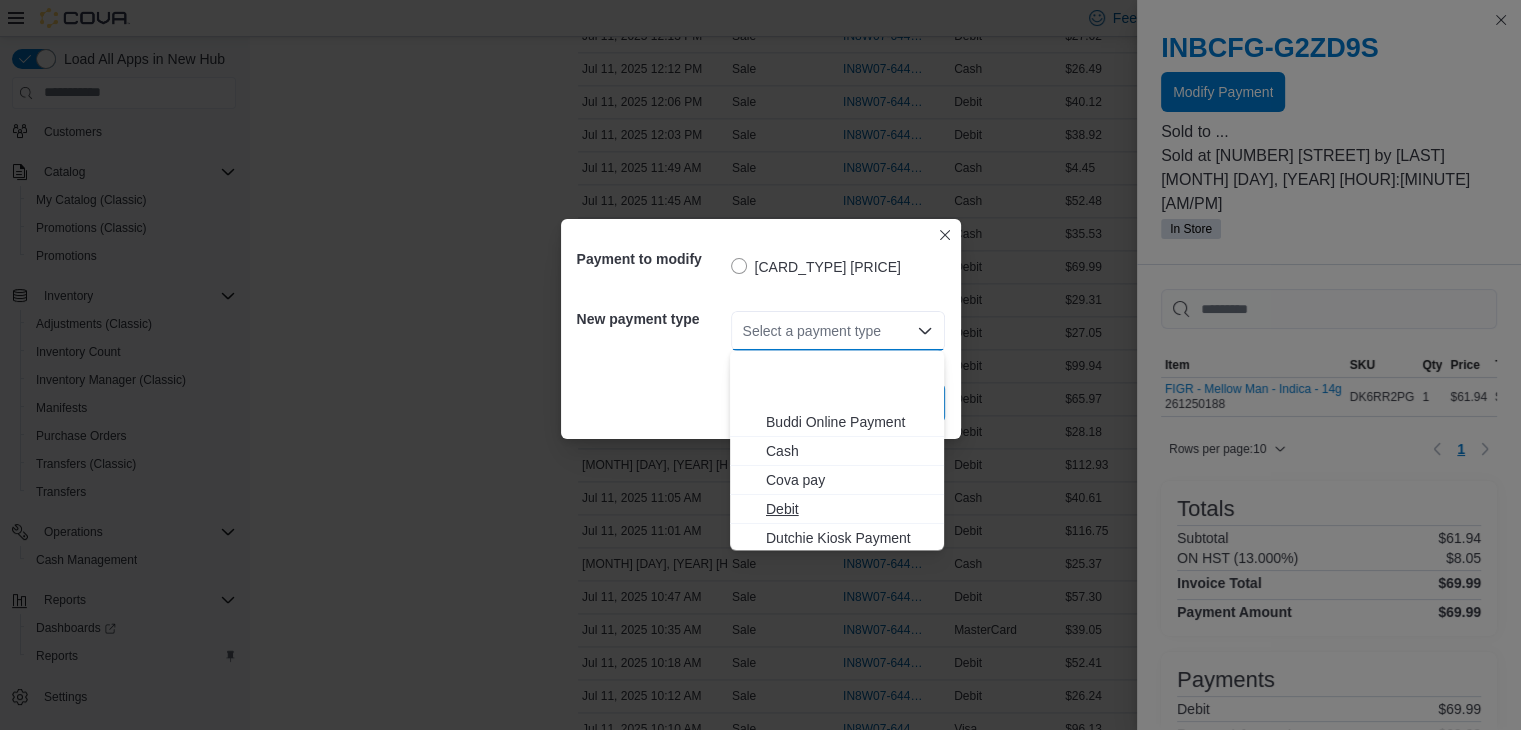 scroll, scrollTop: 264, scrollLeft: 0, axis: vertical 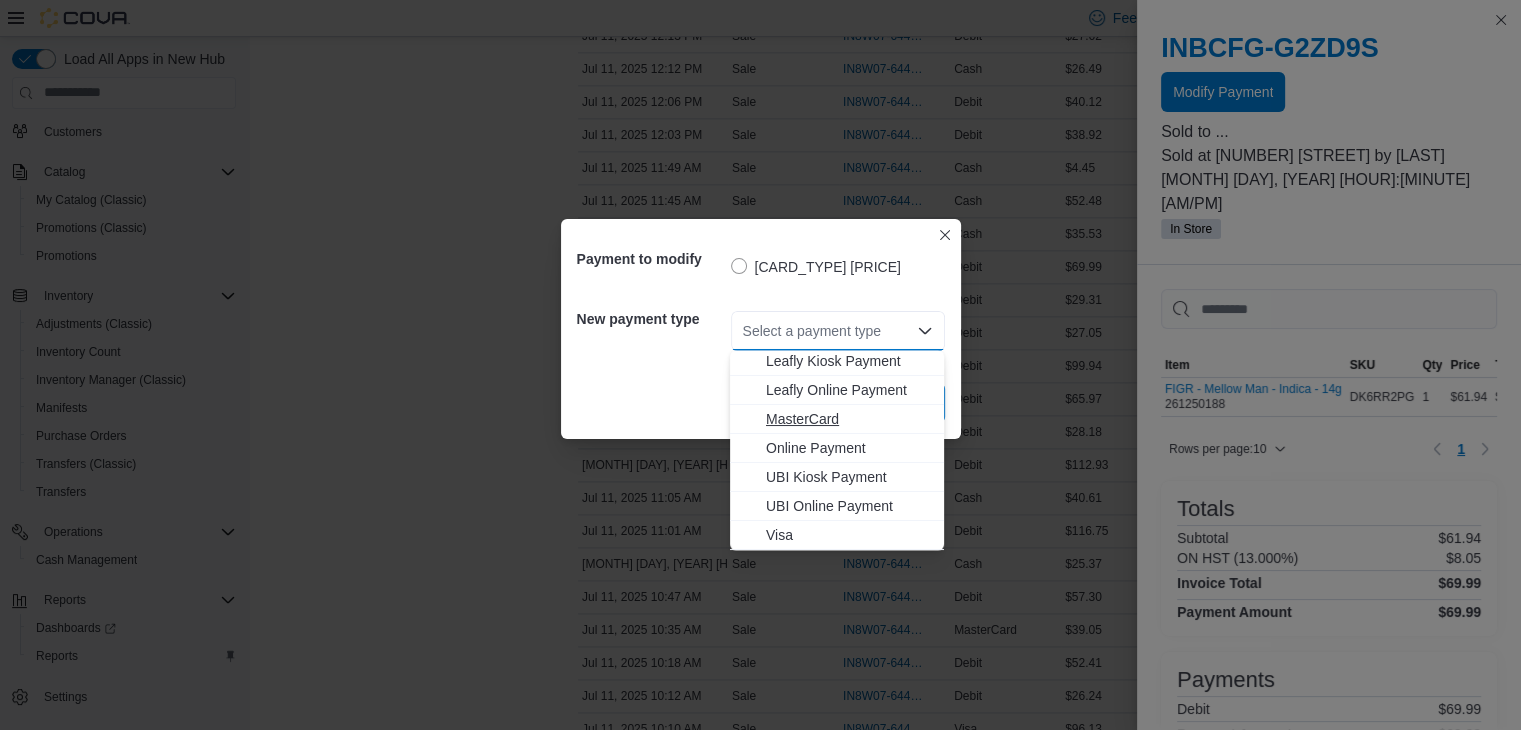 click on "MasterCard" at bounding box center [849, 419] 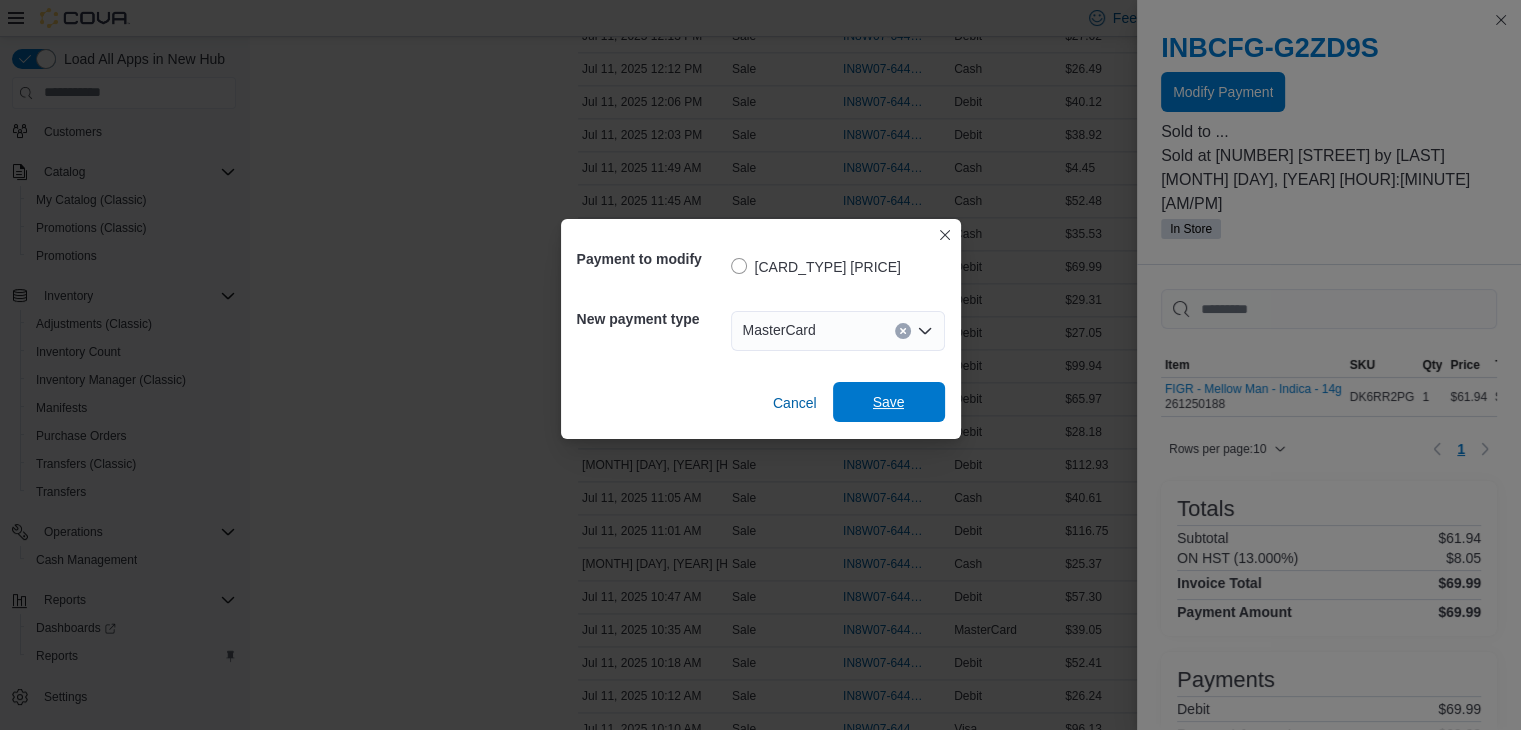 click on "Save" at bounding box center (889, 402) 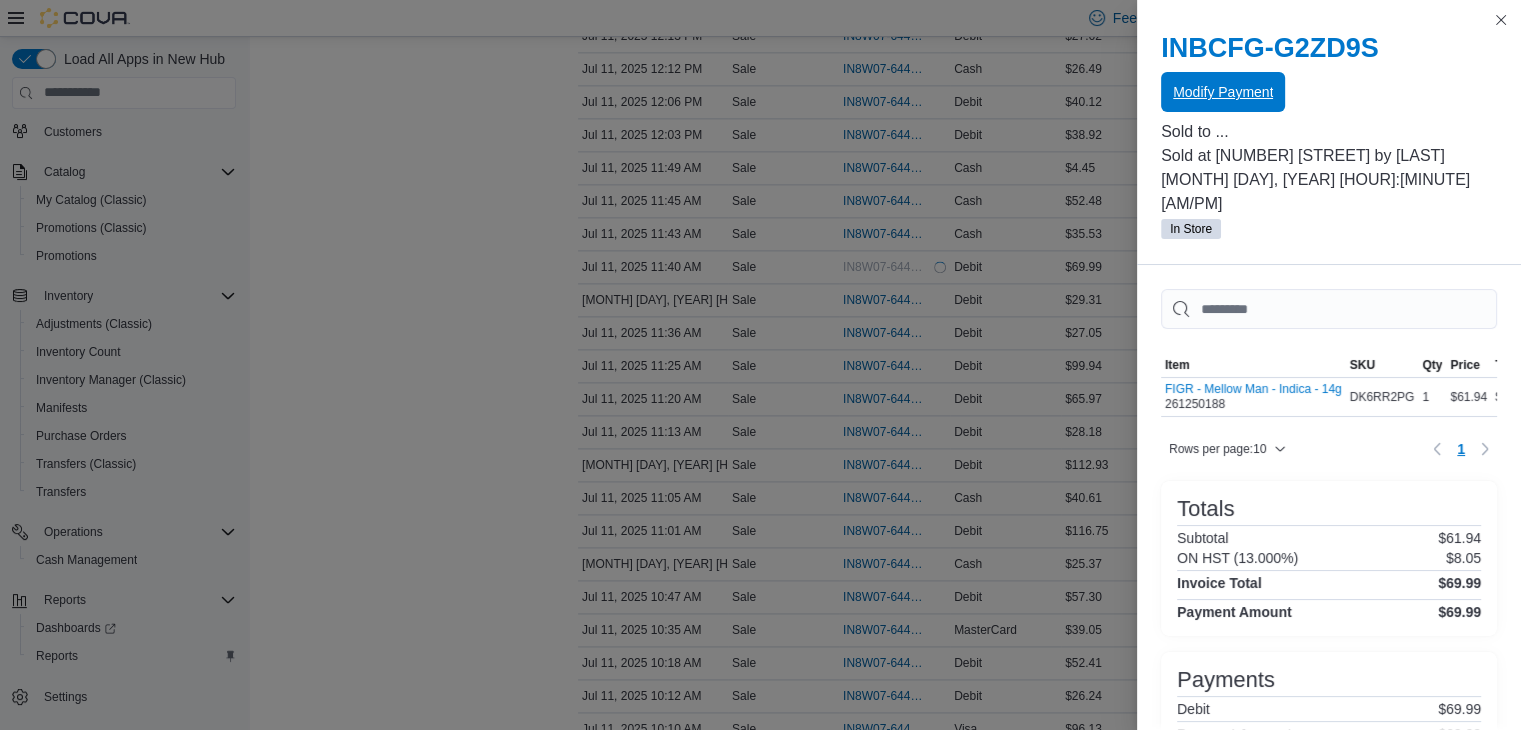 scroll, scrollTop: 0, scrollLeft: 0, axis: both 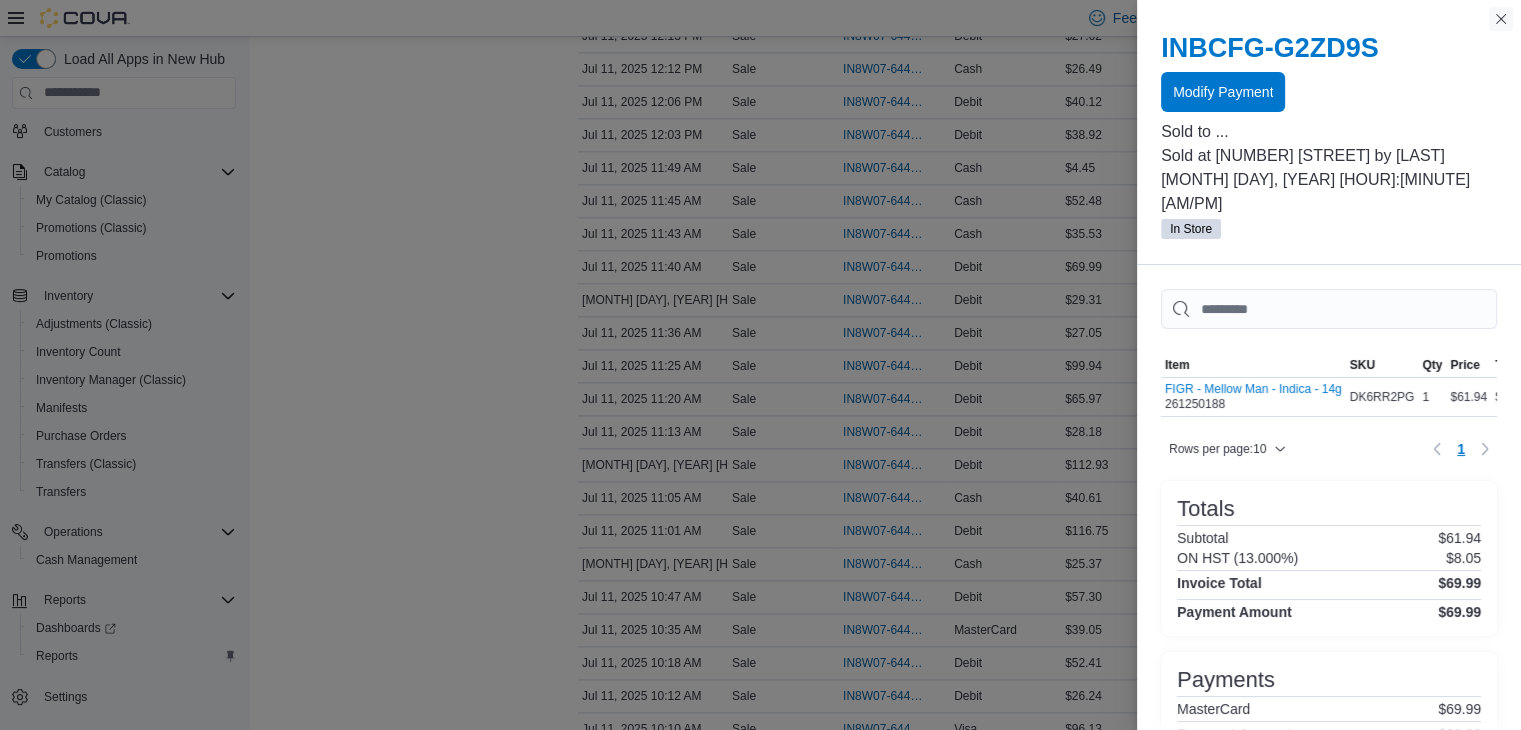 click at bounding box center [1501, 19] 